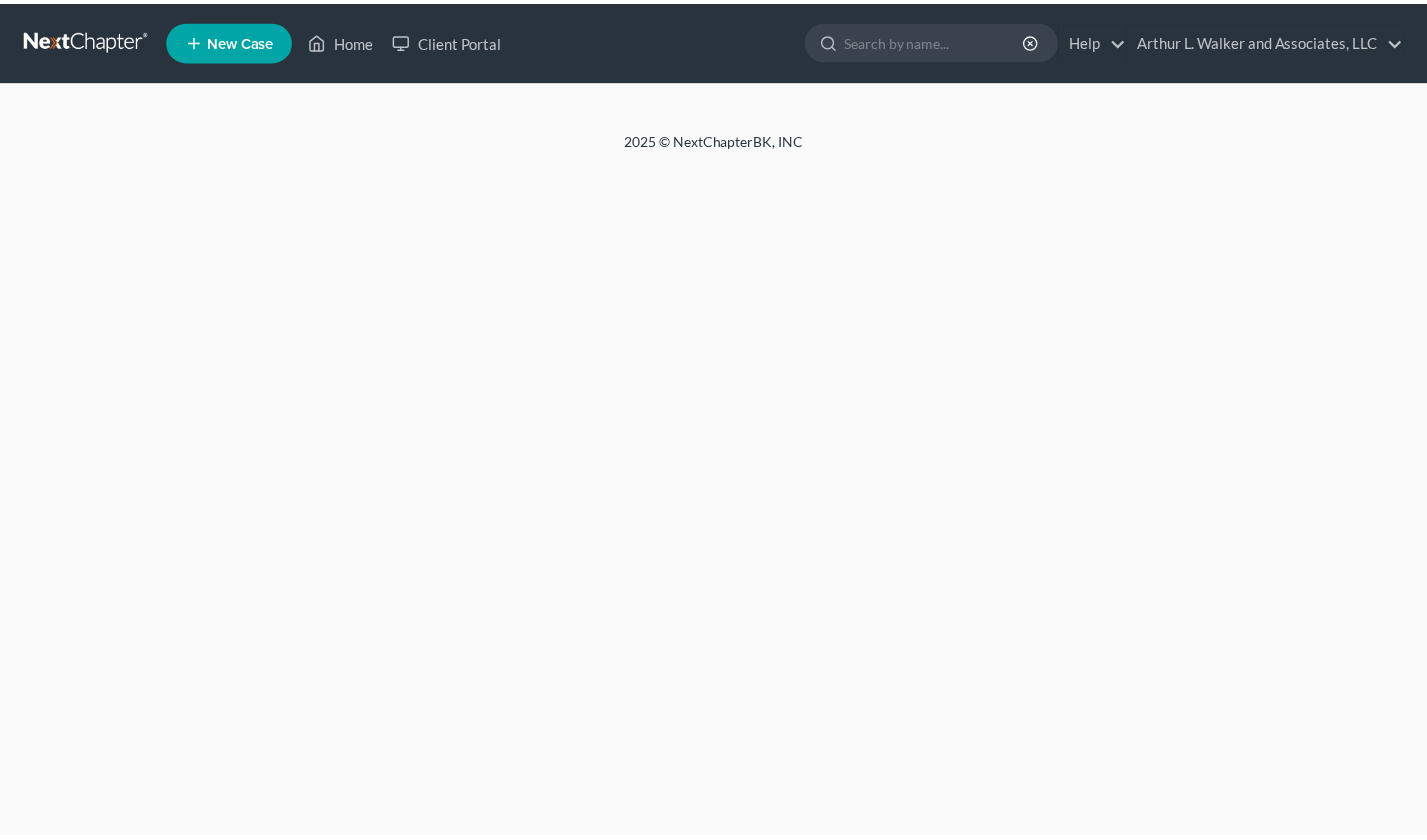 scroll, scrollTop: 0, scrollLeft: 0, axis: both 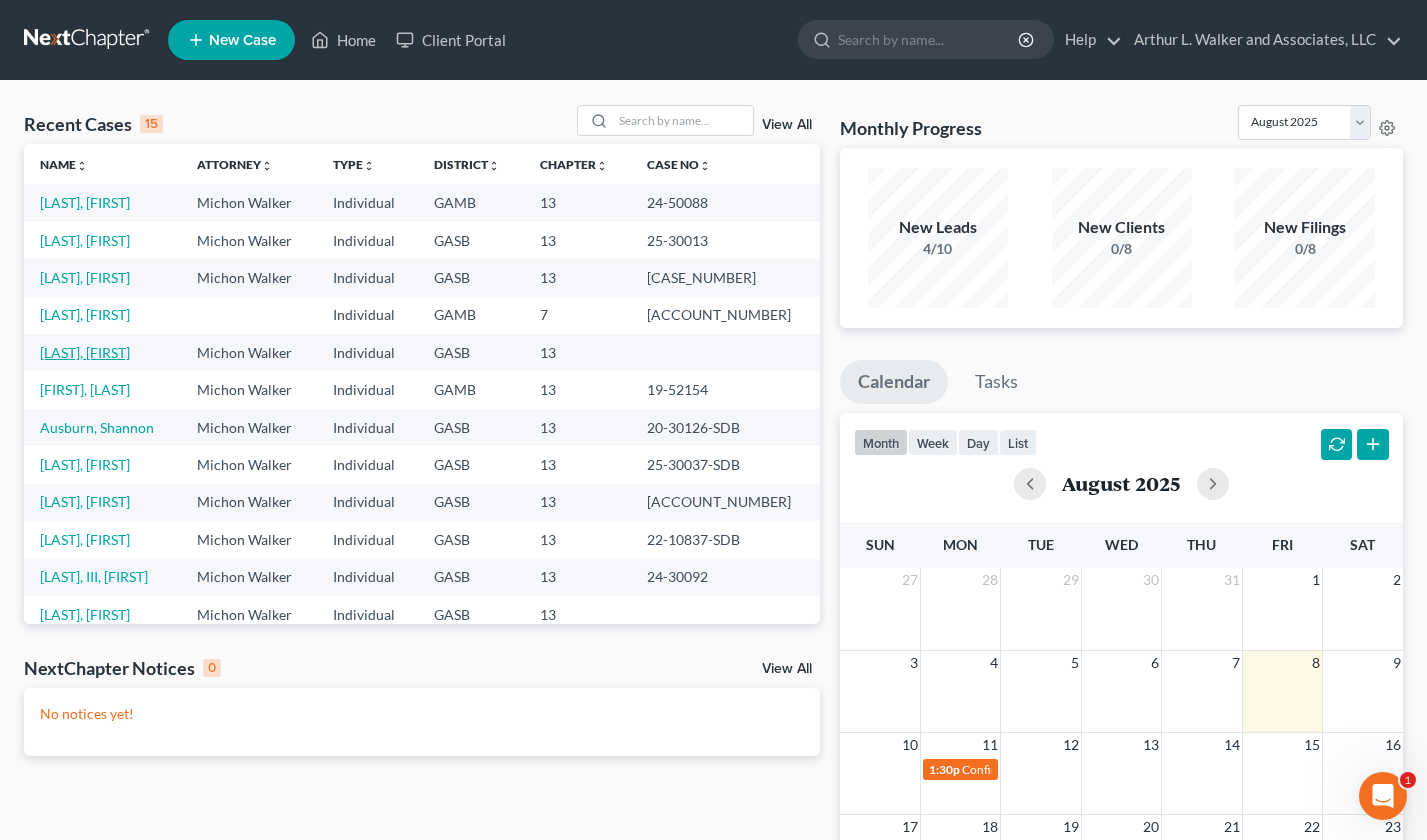 click on "[LAST], [FIRST]" at bounding box center [85, 352] 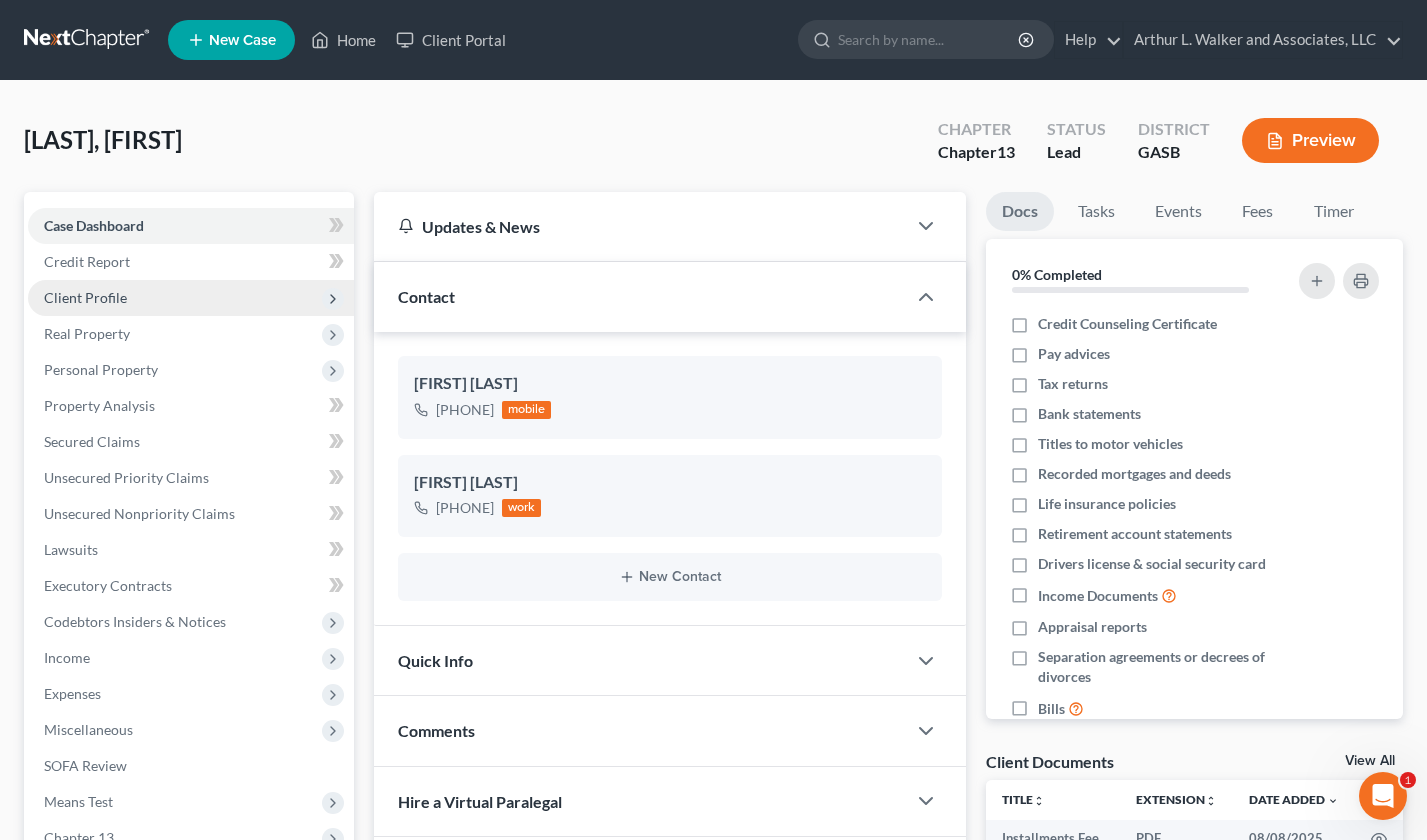 click on "Client Profile" at bounding box center [191, 298] 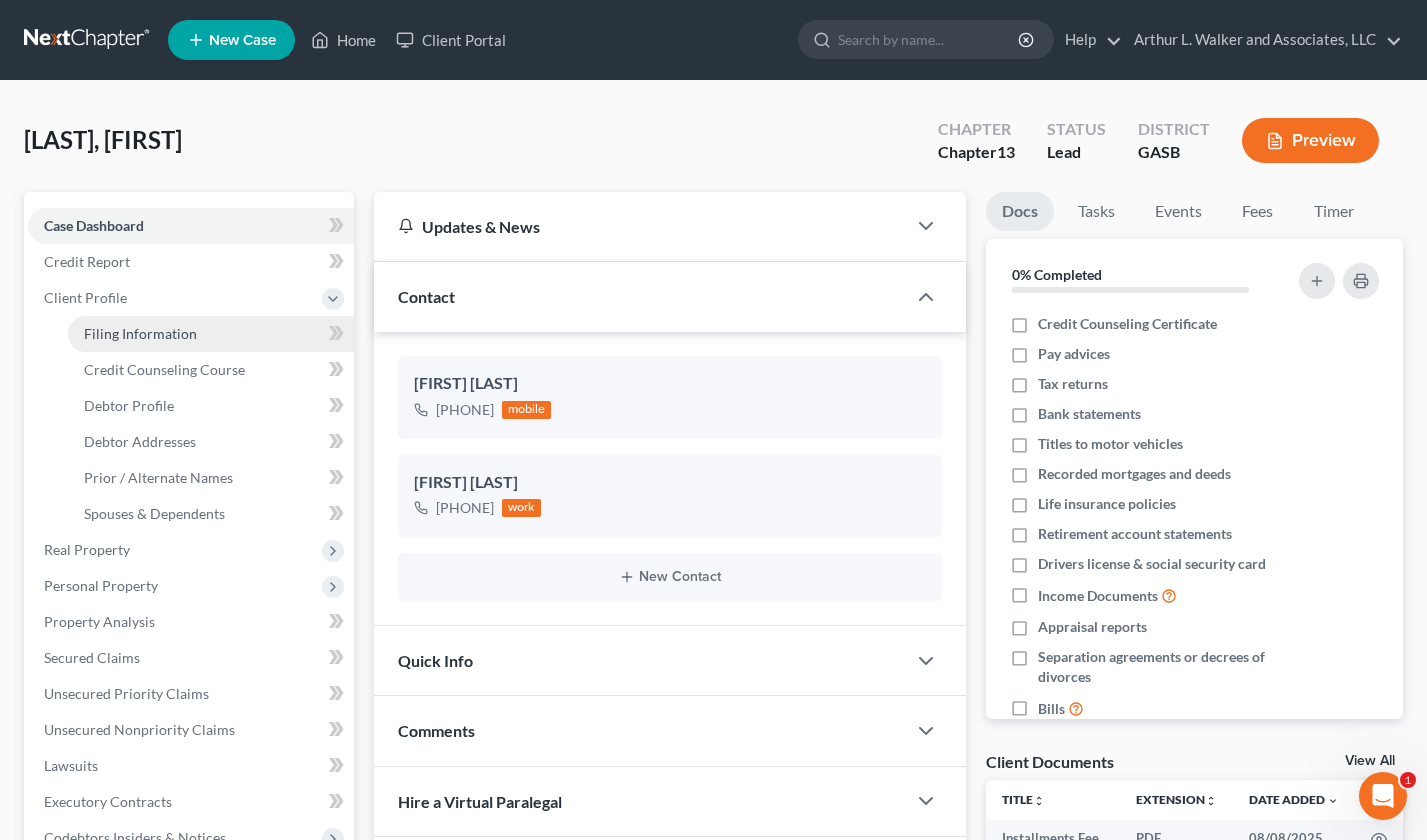 click on "Filing Information" at bounding box center (140, 333) 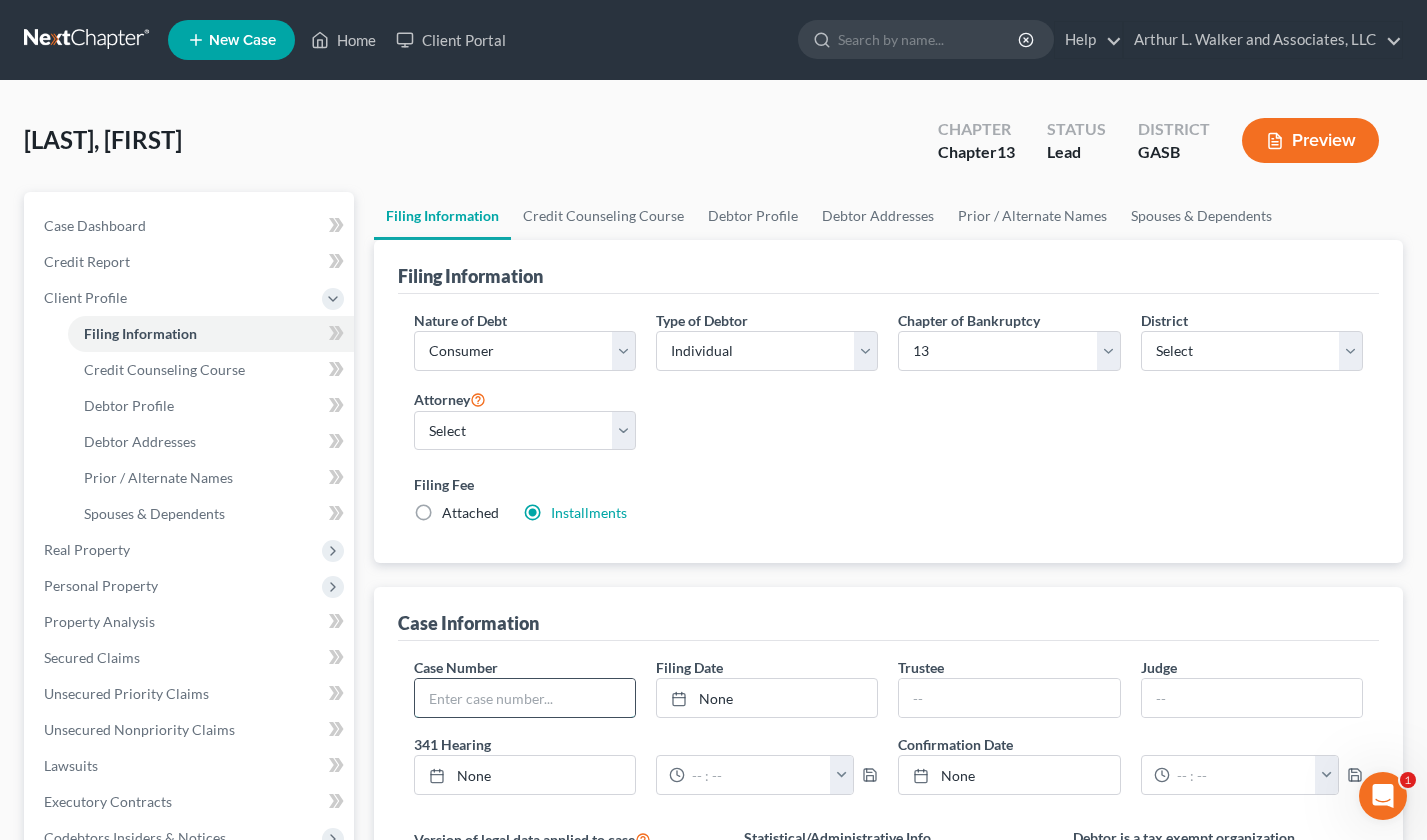 click at bounding box center [525, 698] 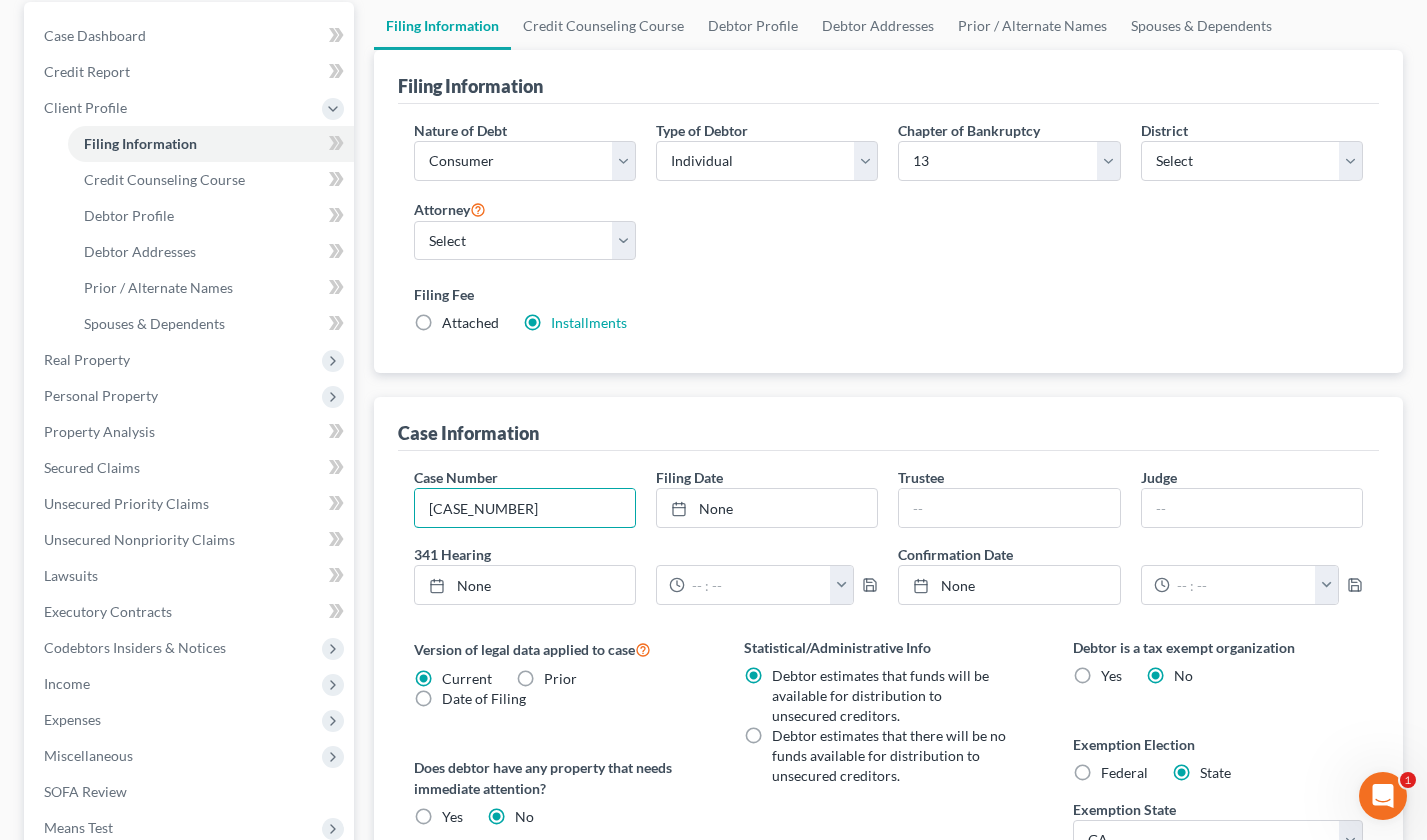 scroll, scrollTop: 192, scrollLeft: 0, axis: vertical 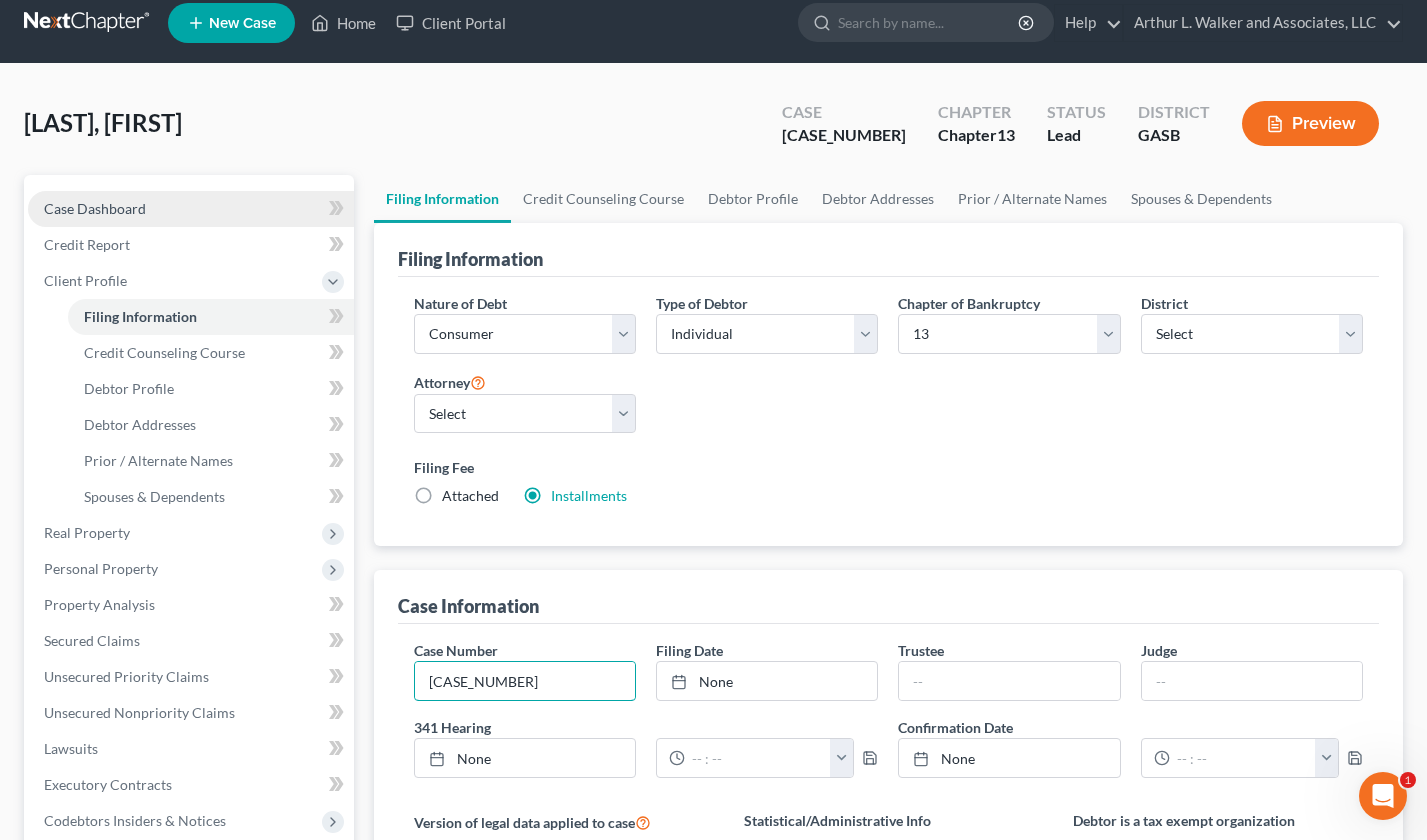 type on "[CASE_NUMBER]" 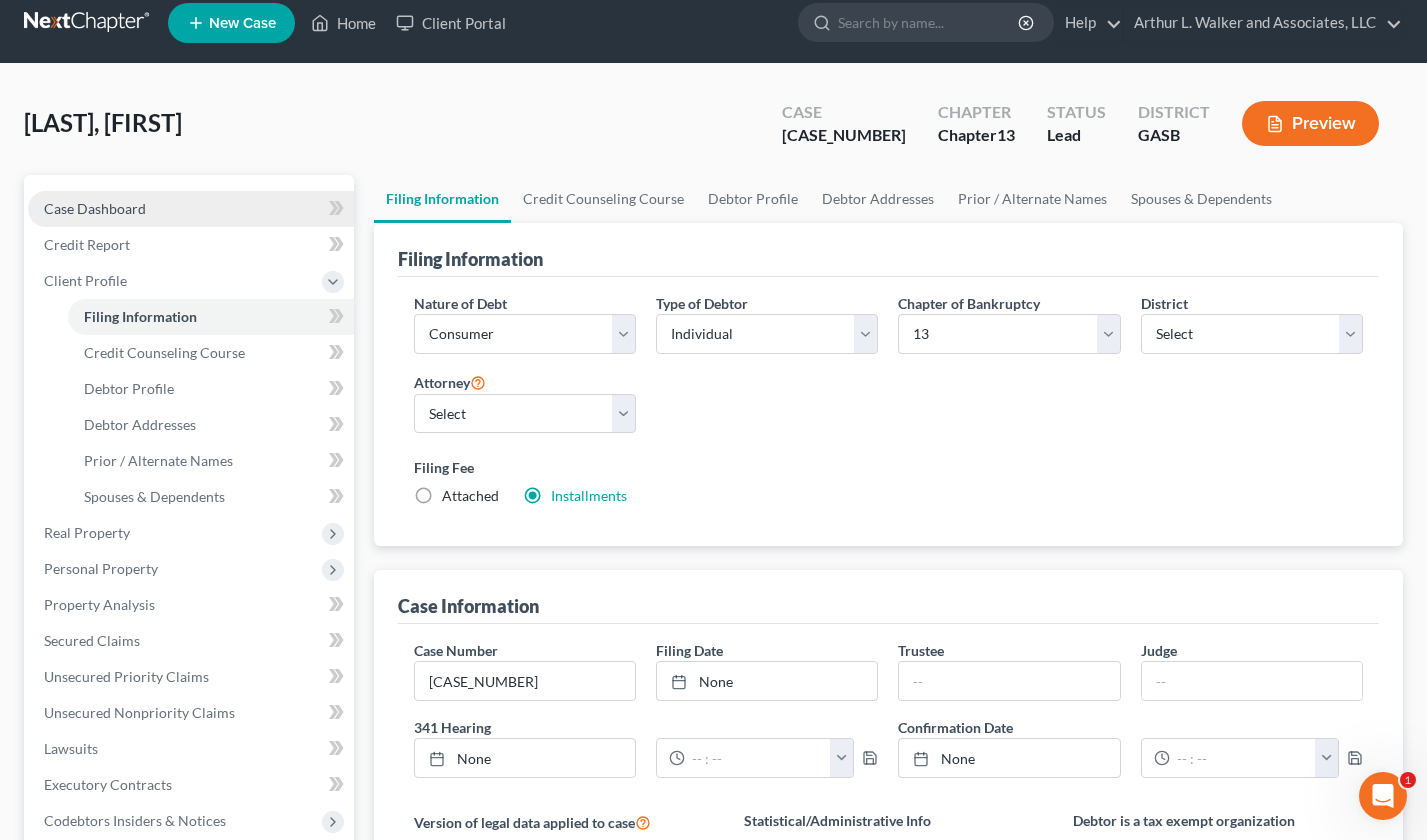 click on "Case Dashboard" at bounding box center (95, 208) 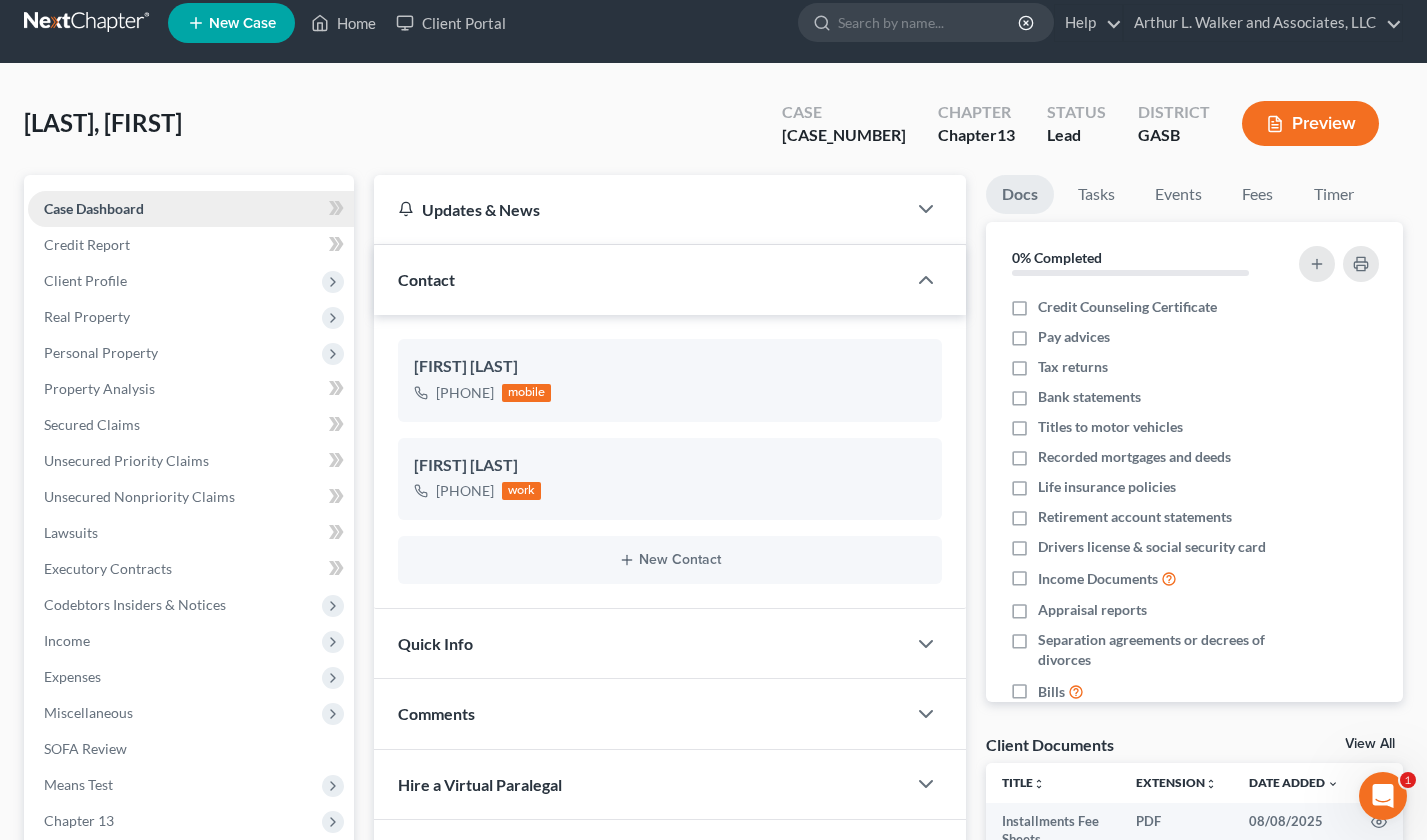 scroll, scrollTop: 0, scrollLeft: 0, axis: both 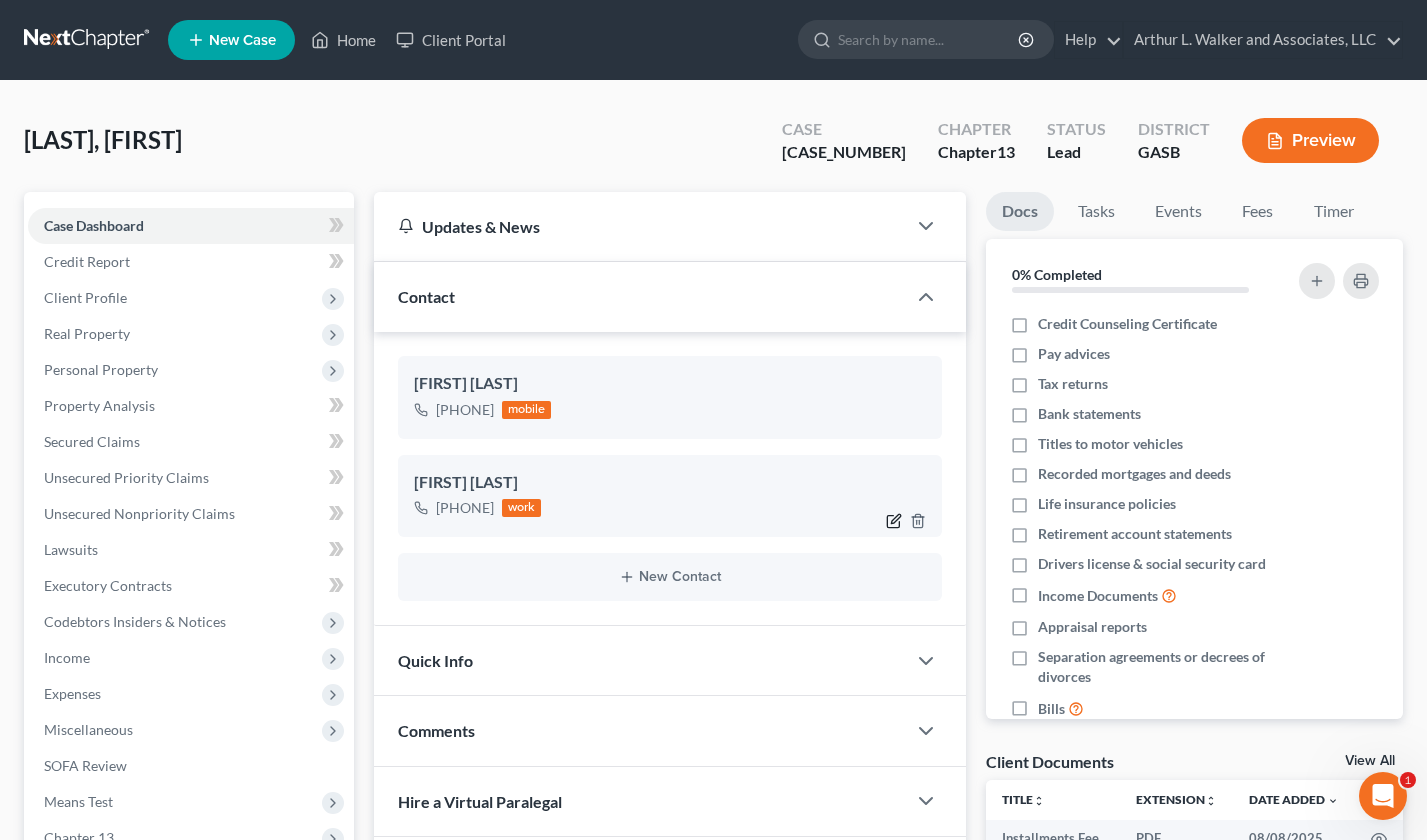 click 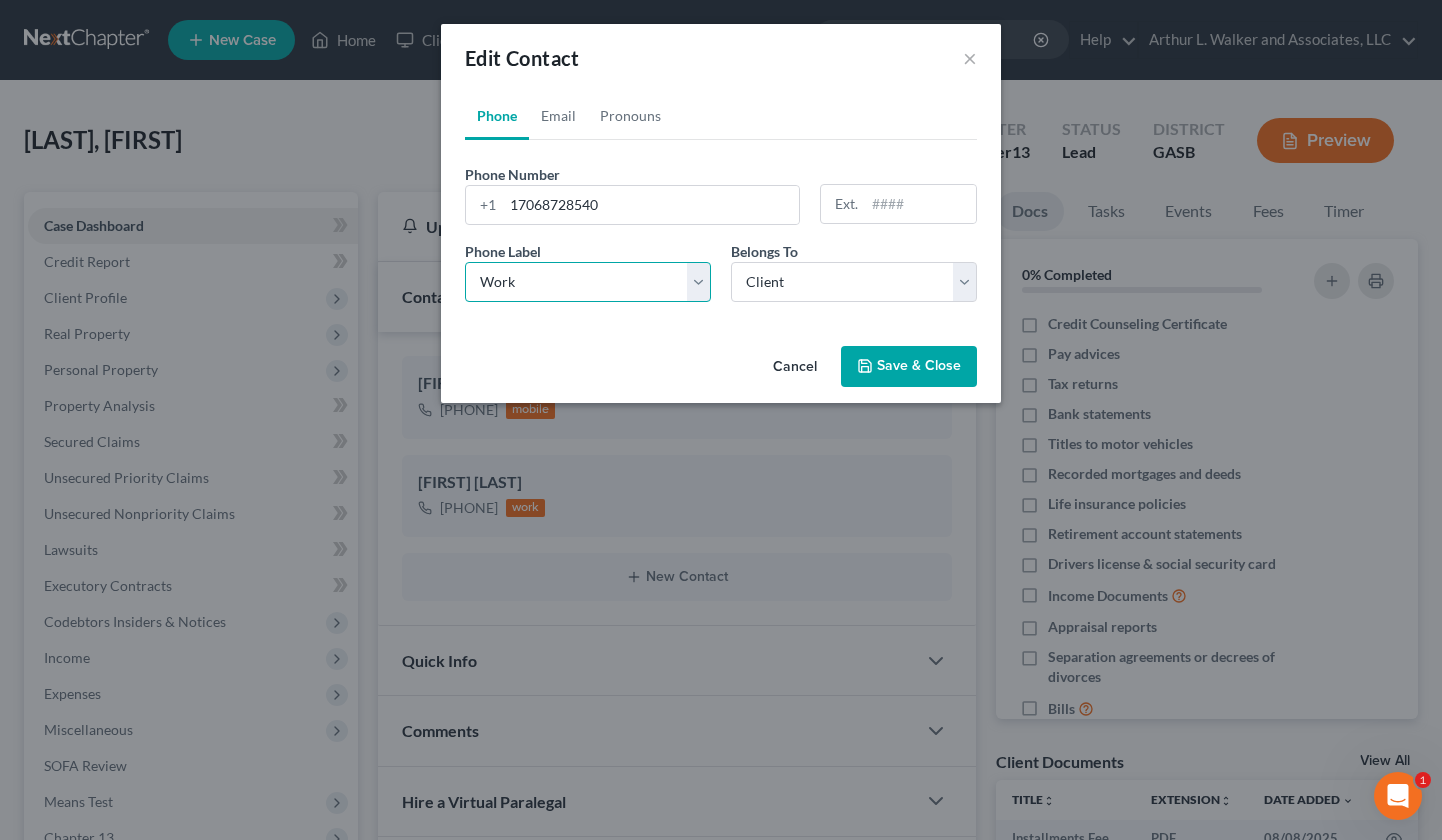 click on "Select Mobile Home Work Other" at bounding box center [588, 282] 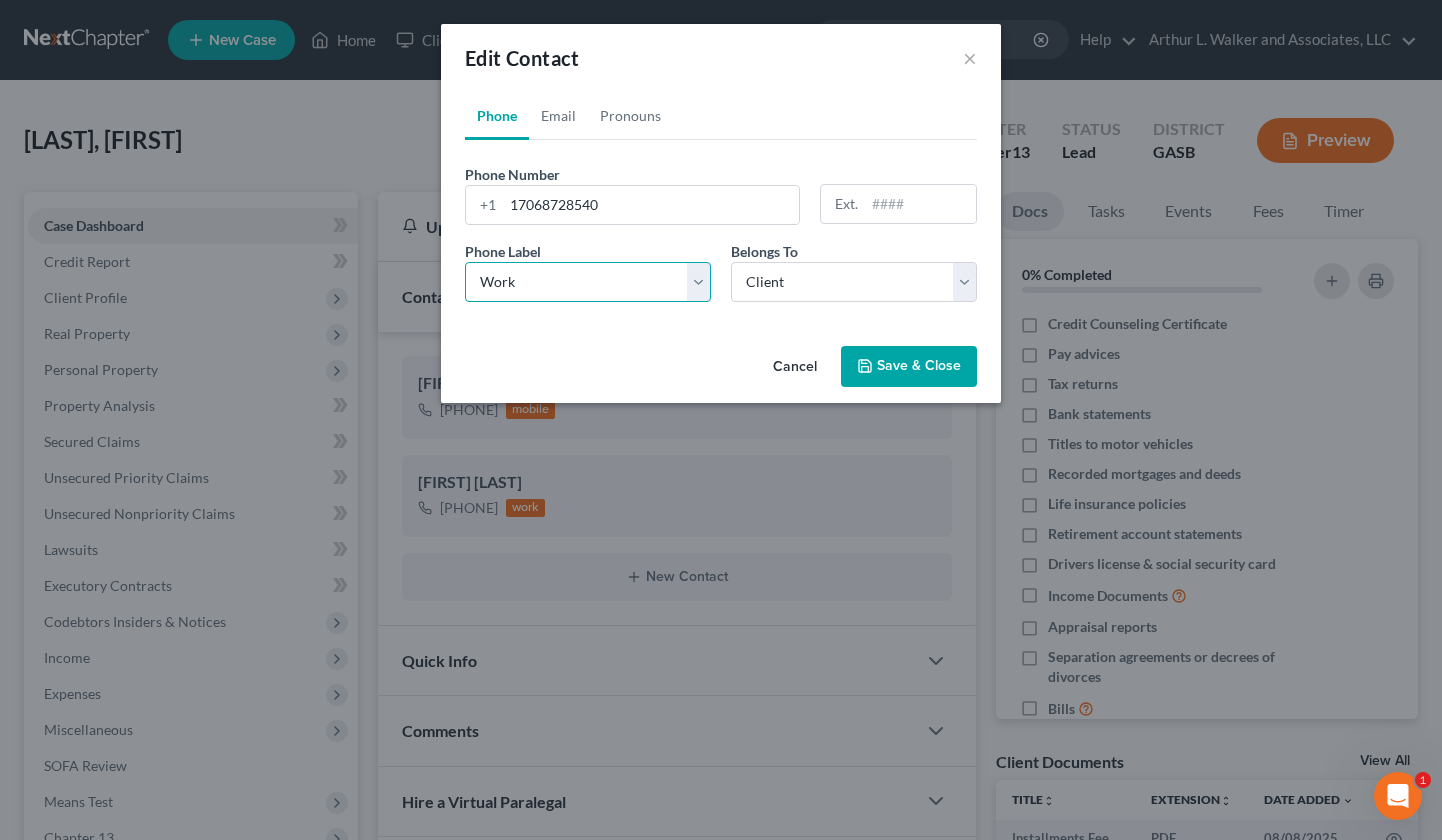 select on "3" 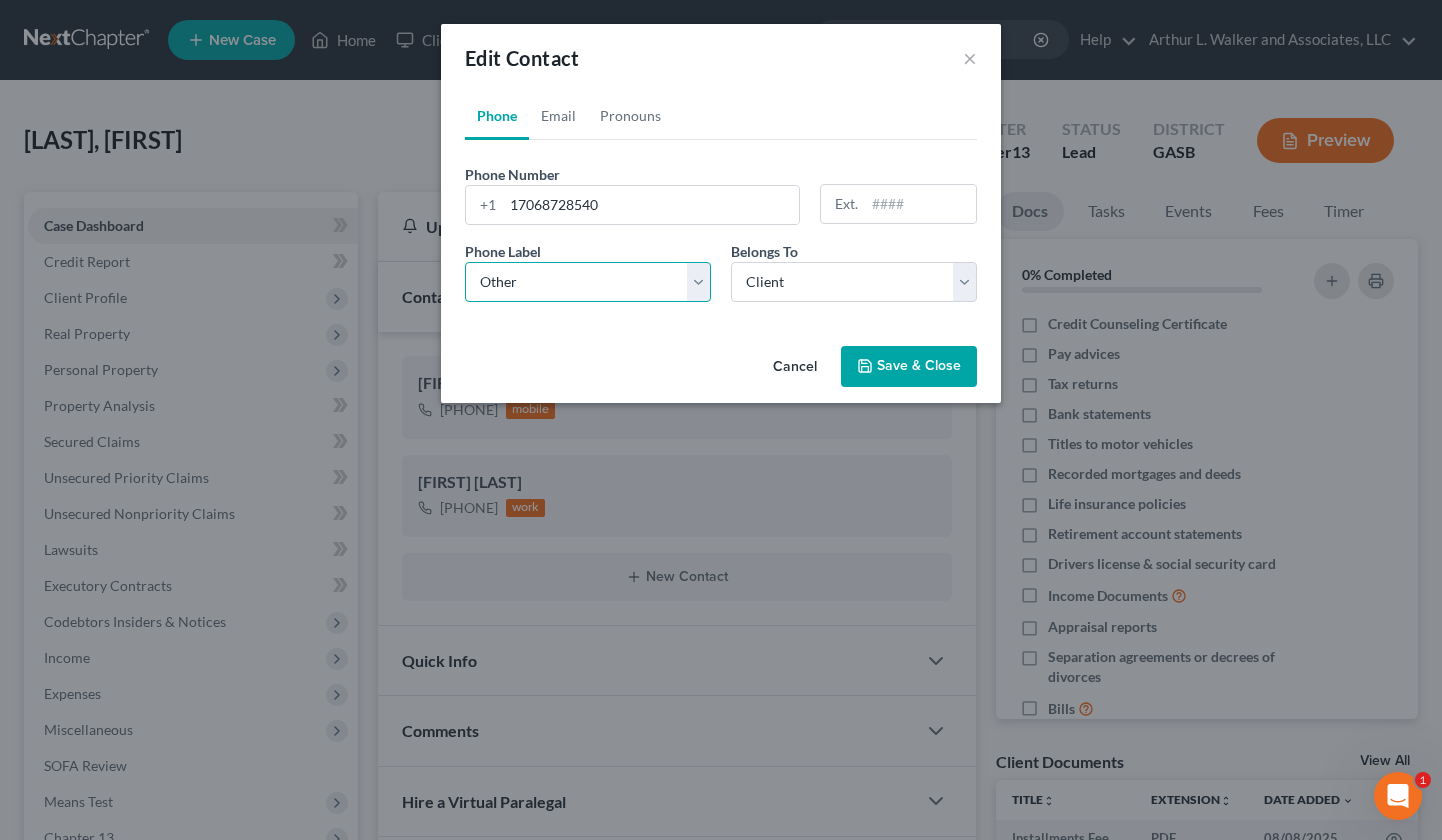 click on "Select Mobile Home Work Other" at bounding box center (588, 282) 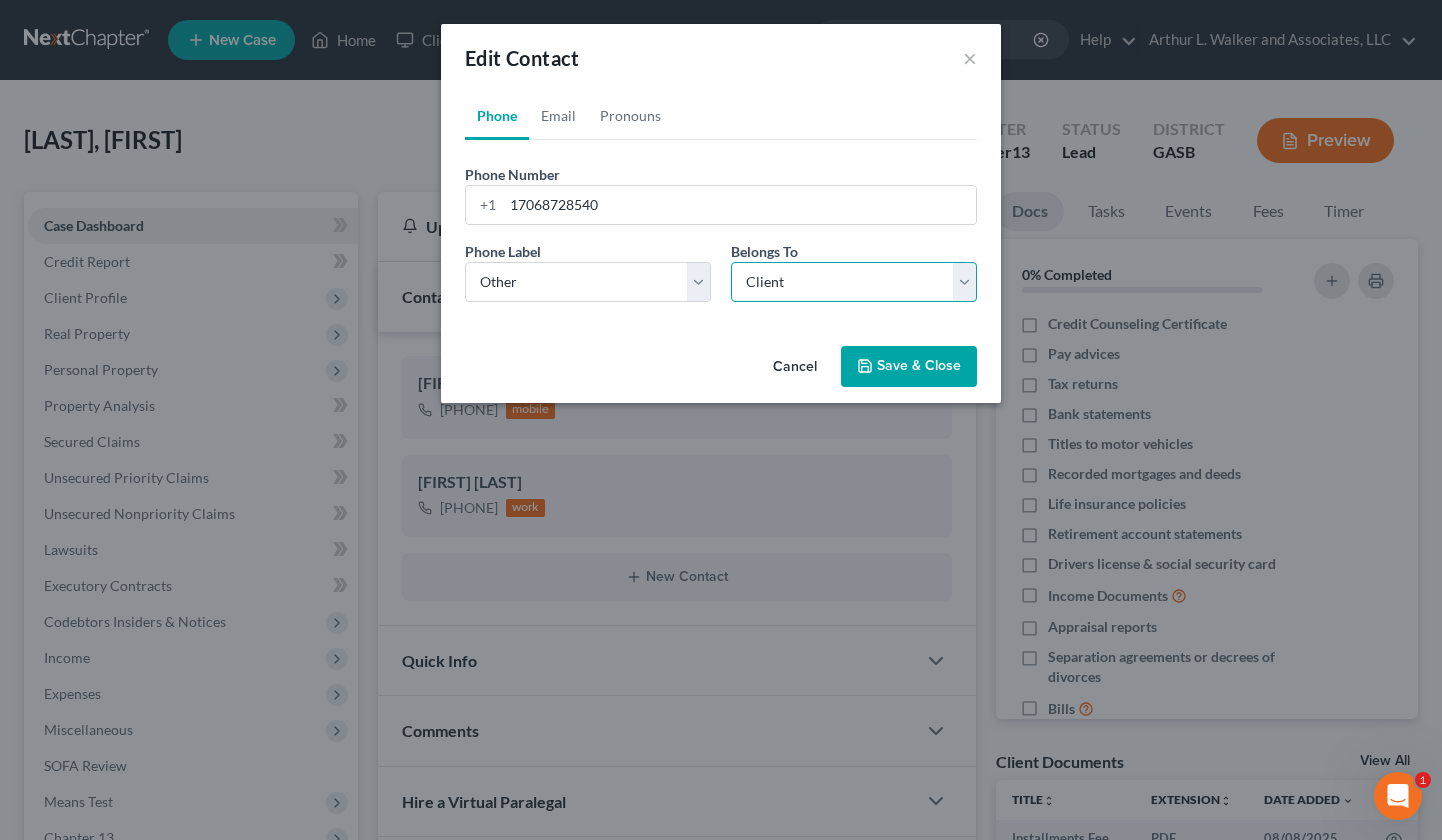 click on "Select Client Other" at bounding box center (854, 282) 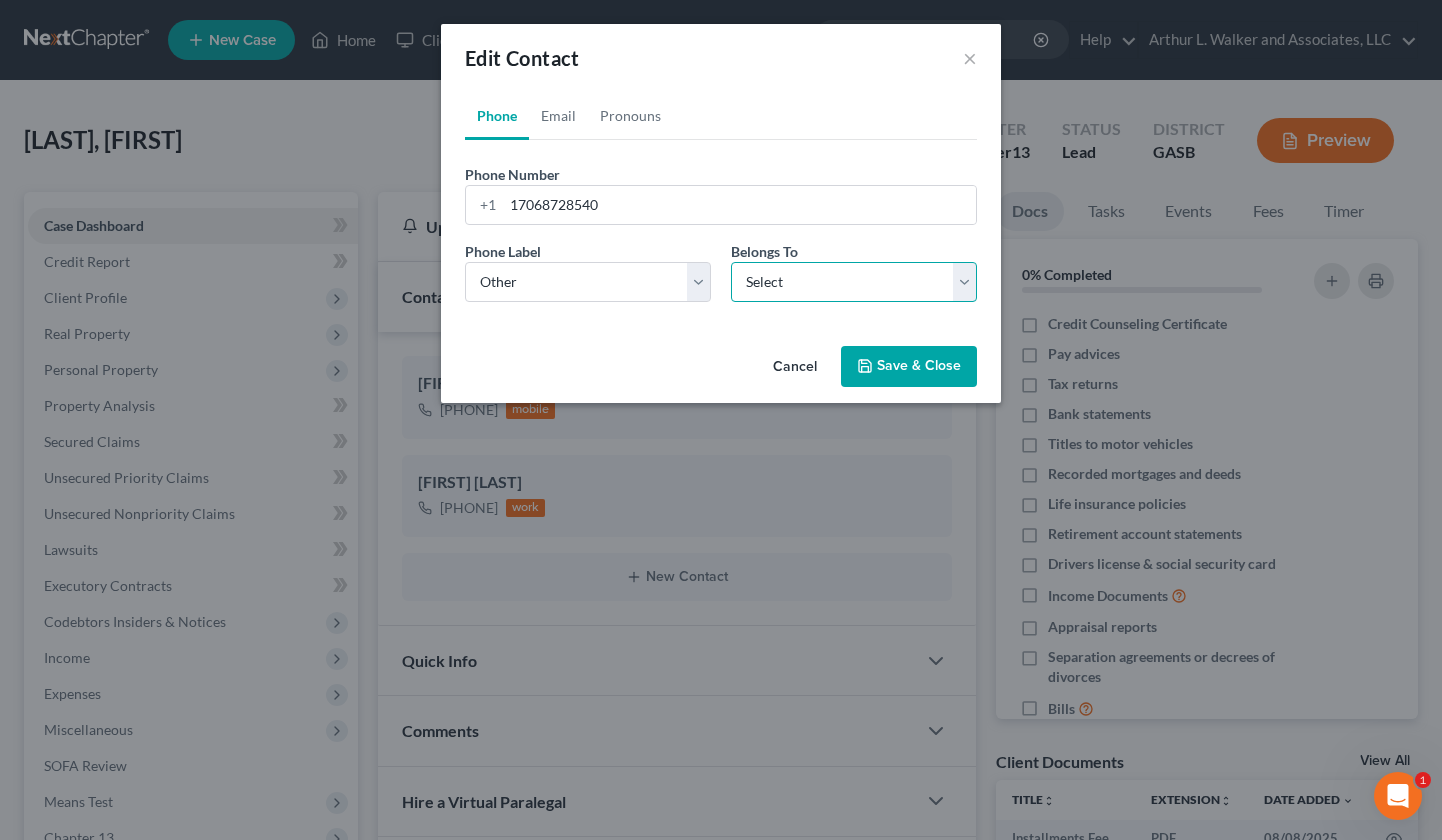 click on "Select Client Other" at bounding box center (854, 282) 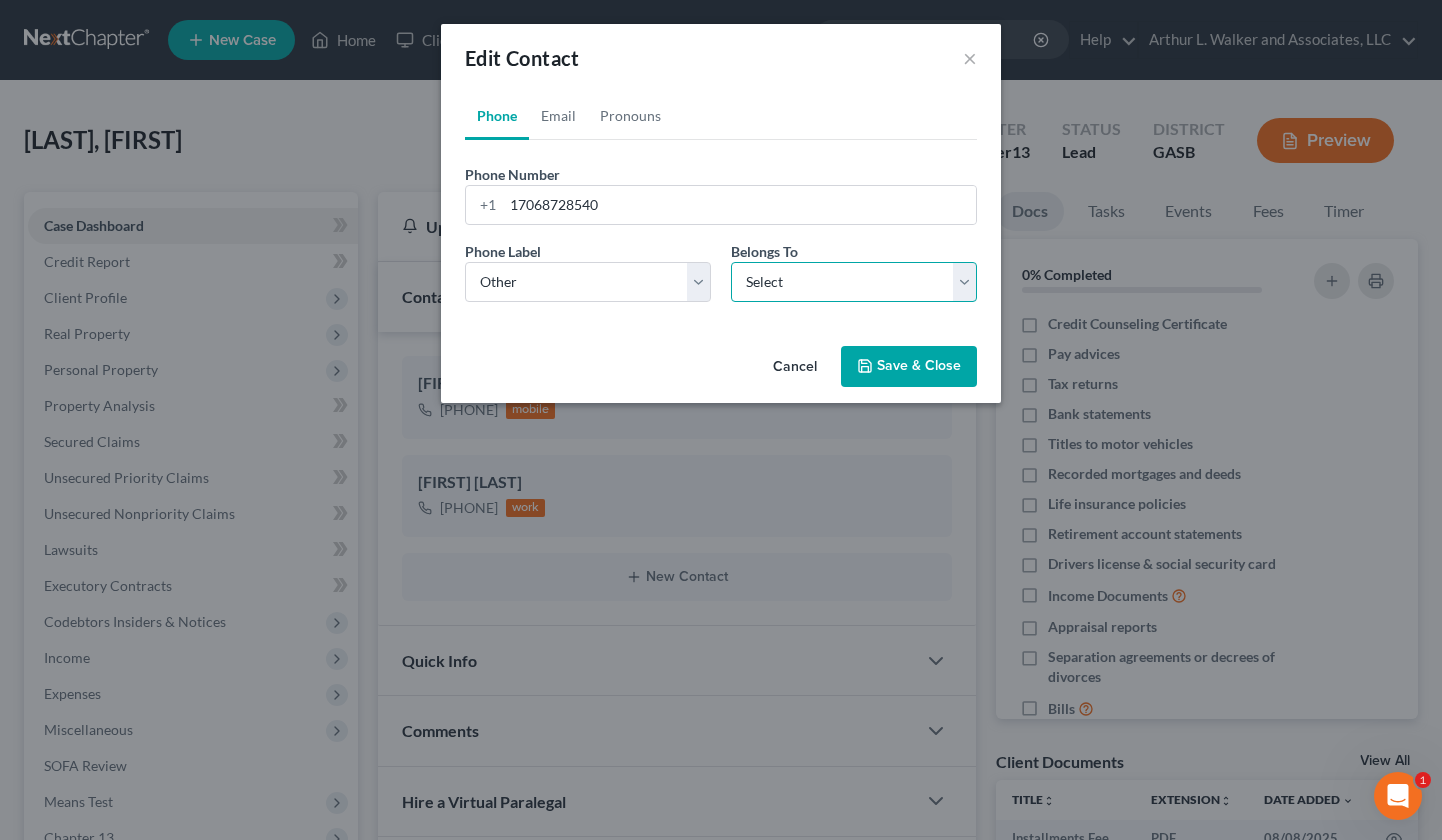 click on "Select Client Other" at bounding box center [854, 282] 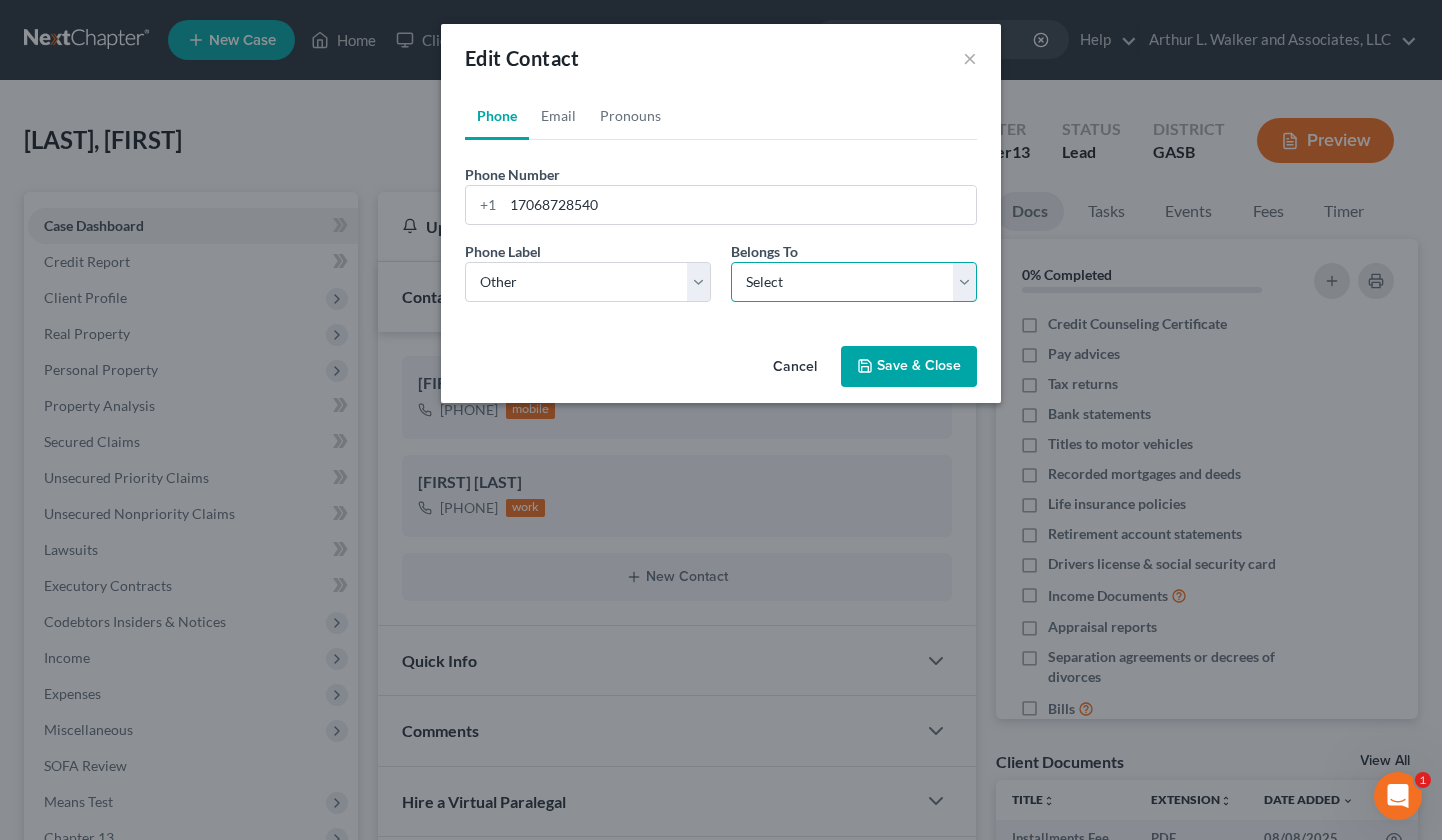 select on "1" 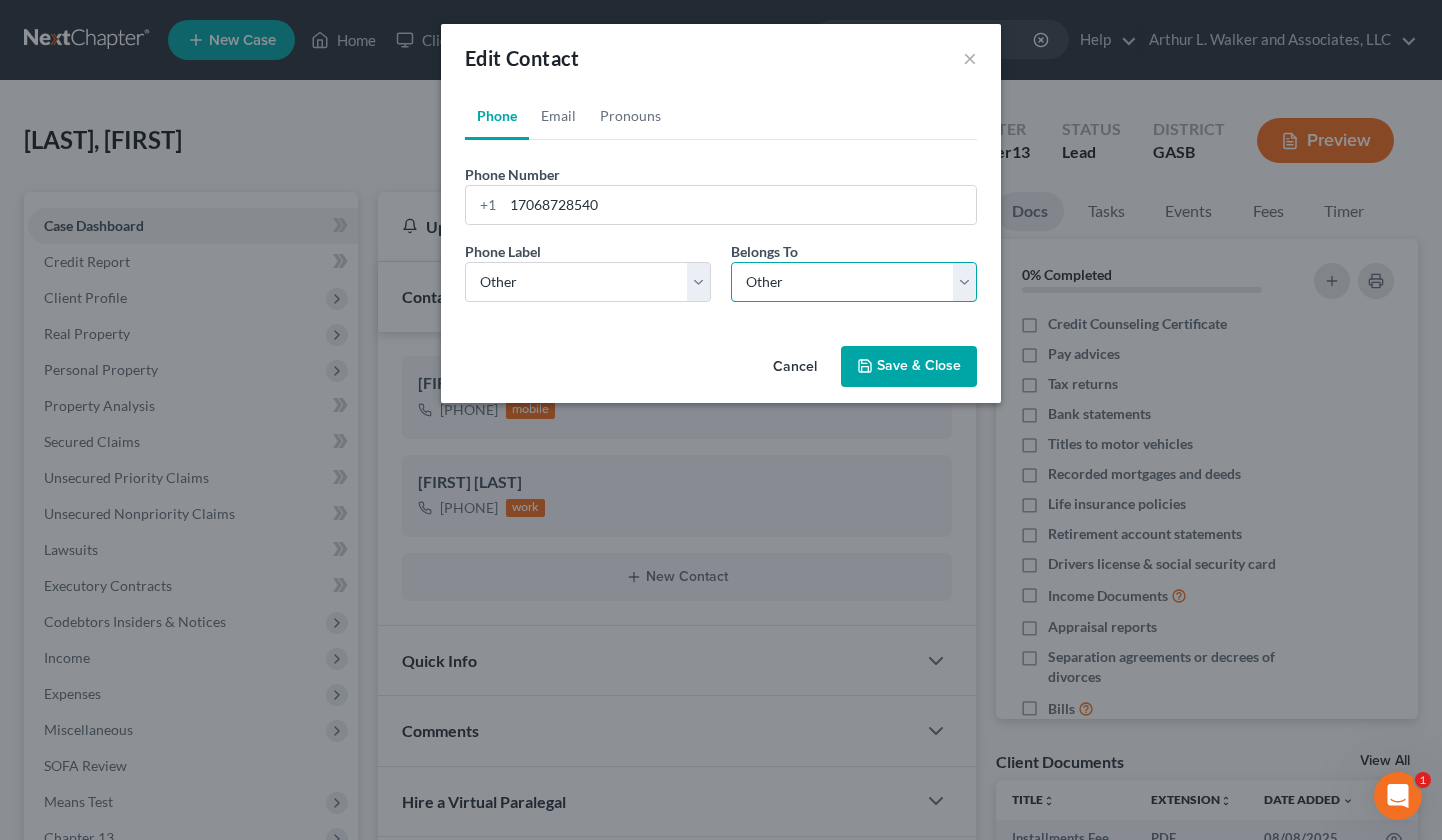 click on "Select Client Other" at bounding box center (854, 282) 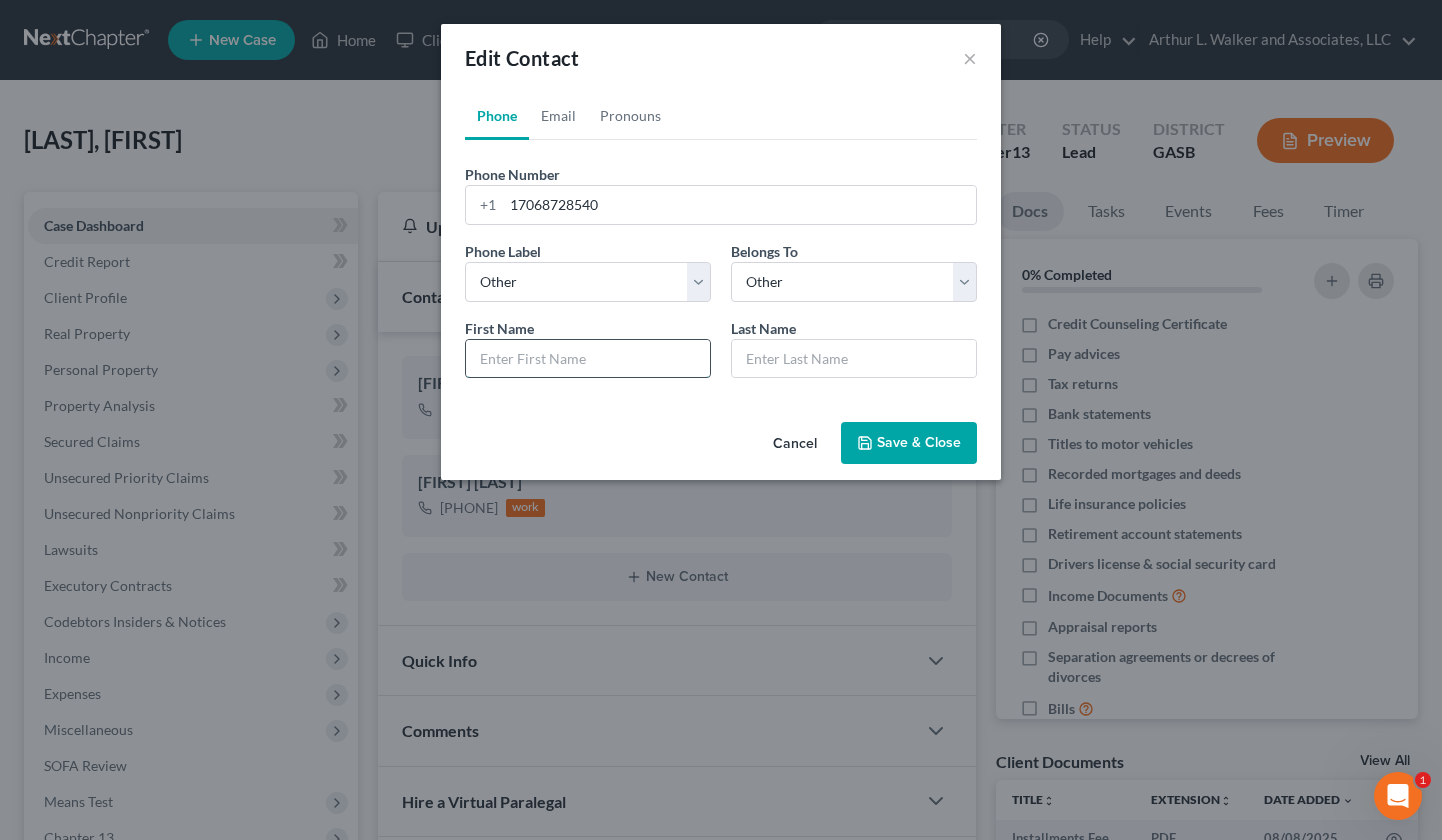 click at bounding box center [588, 359] 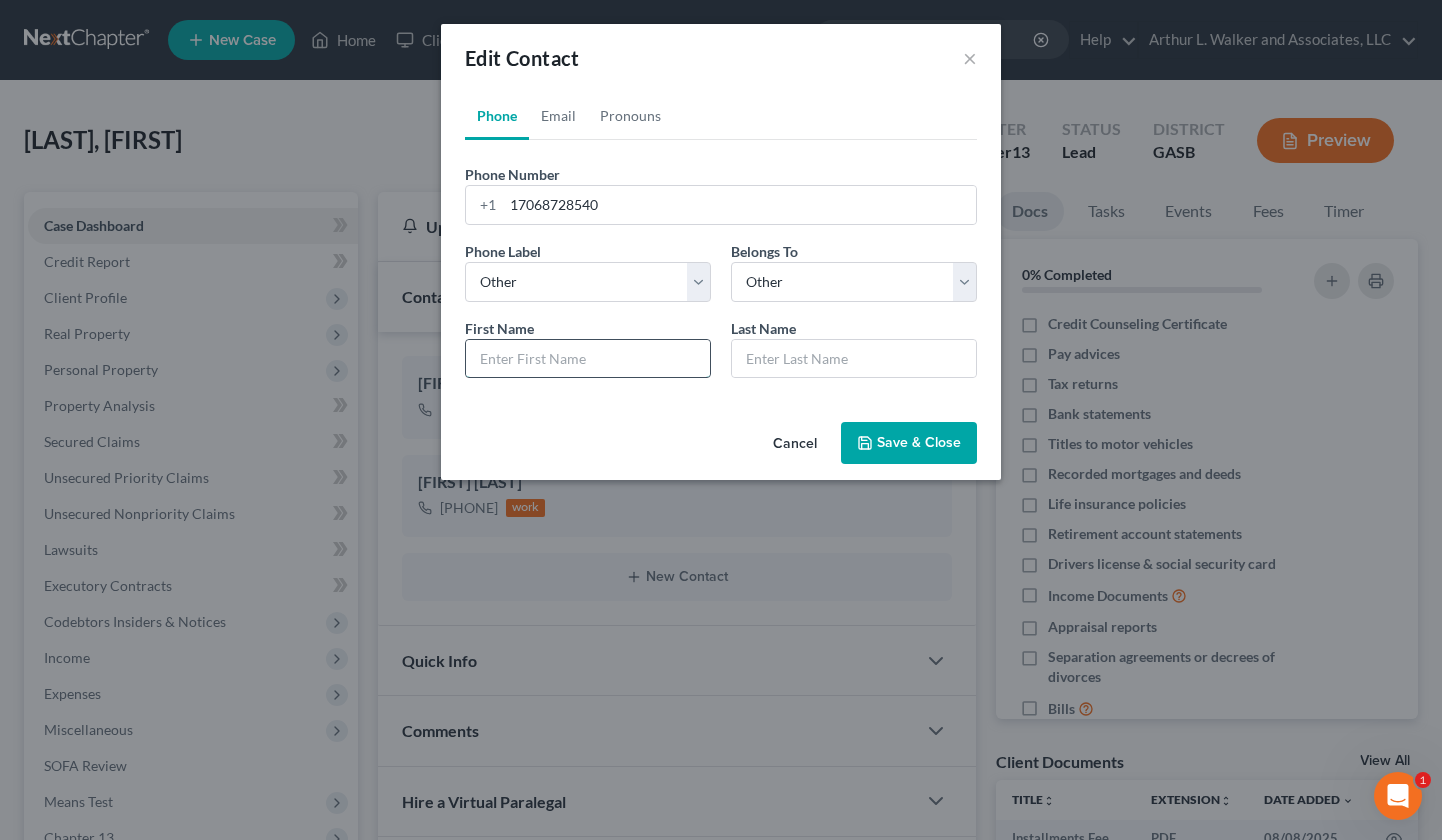 click at bounding box center (588, 359) 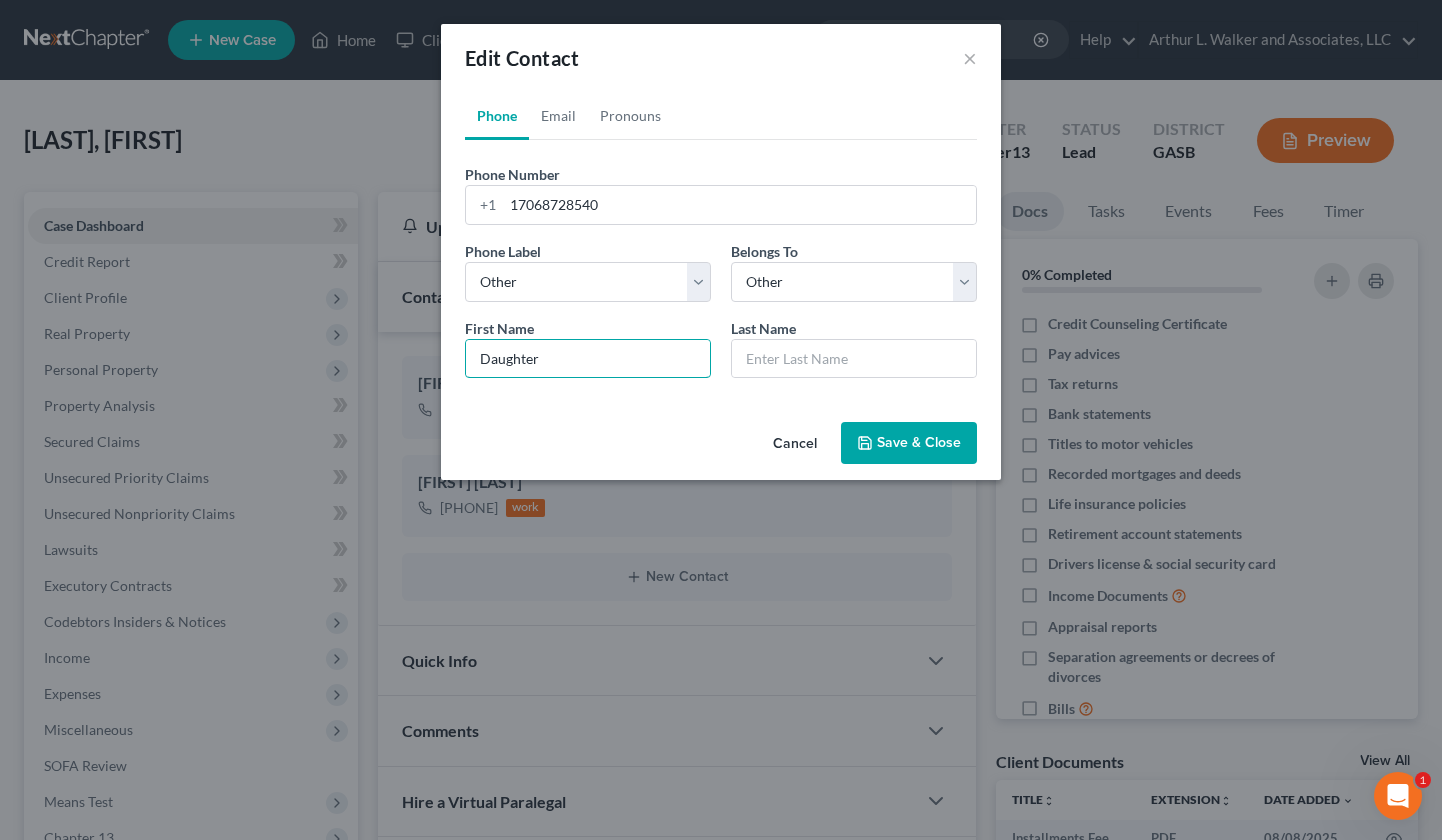 type on "Daughter" 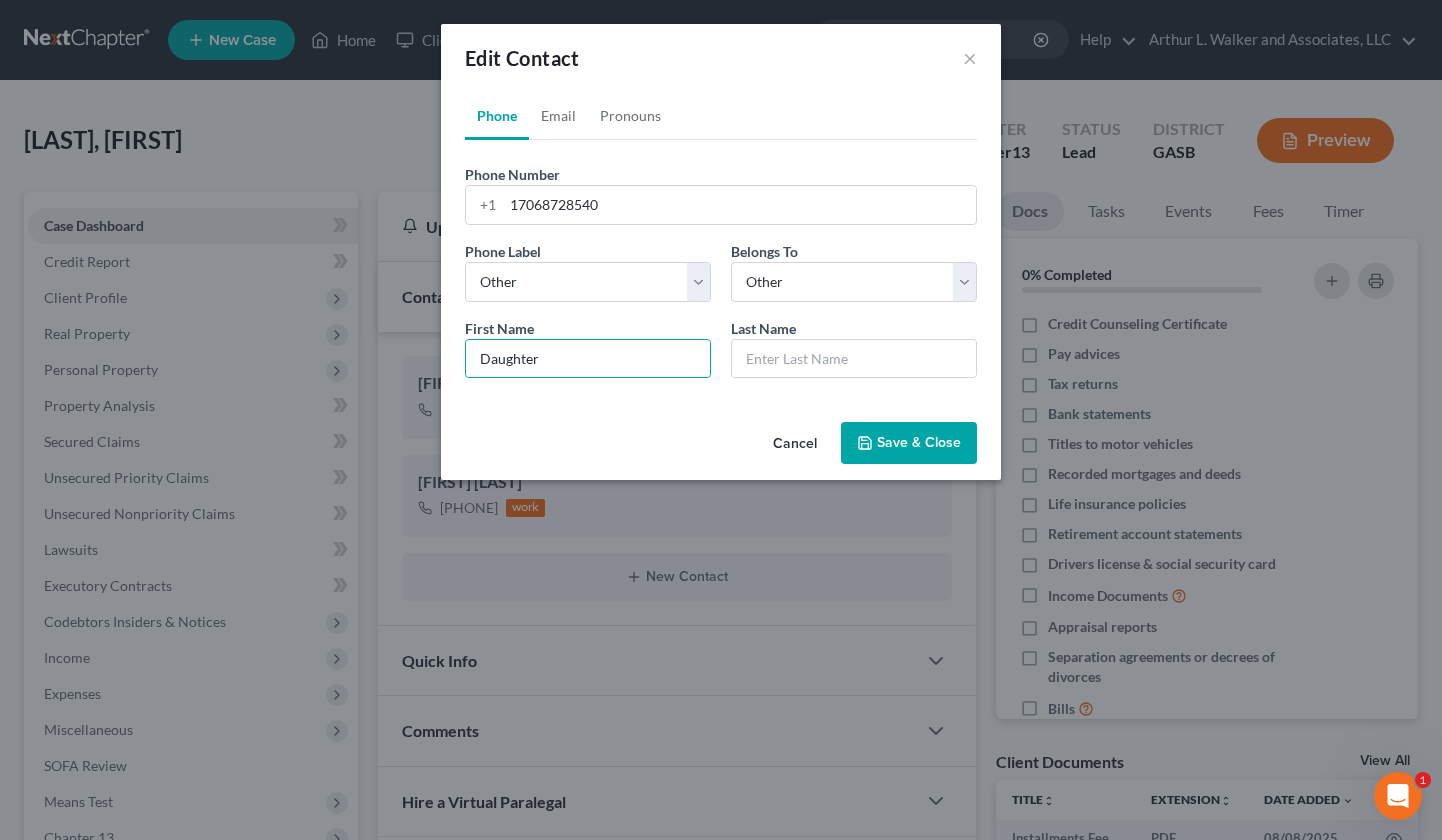 click on "Save & Close" at bounding box center [909, 443] 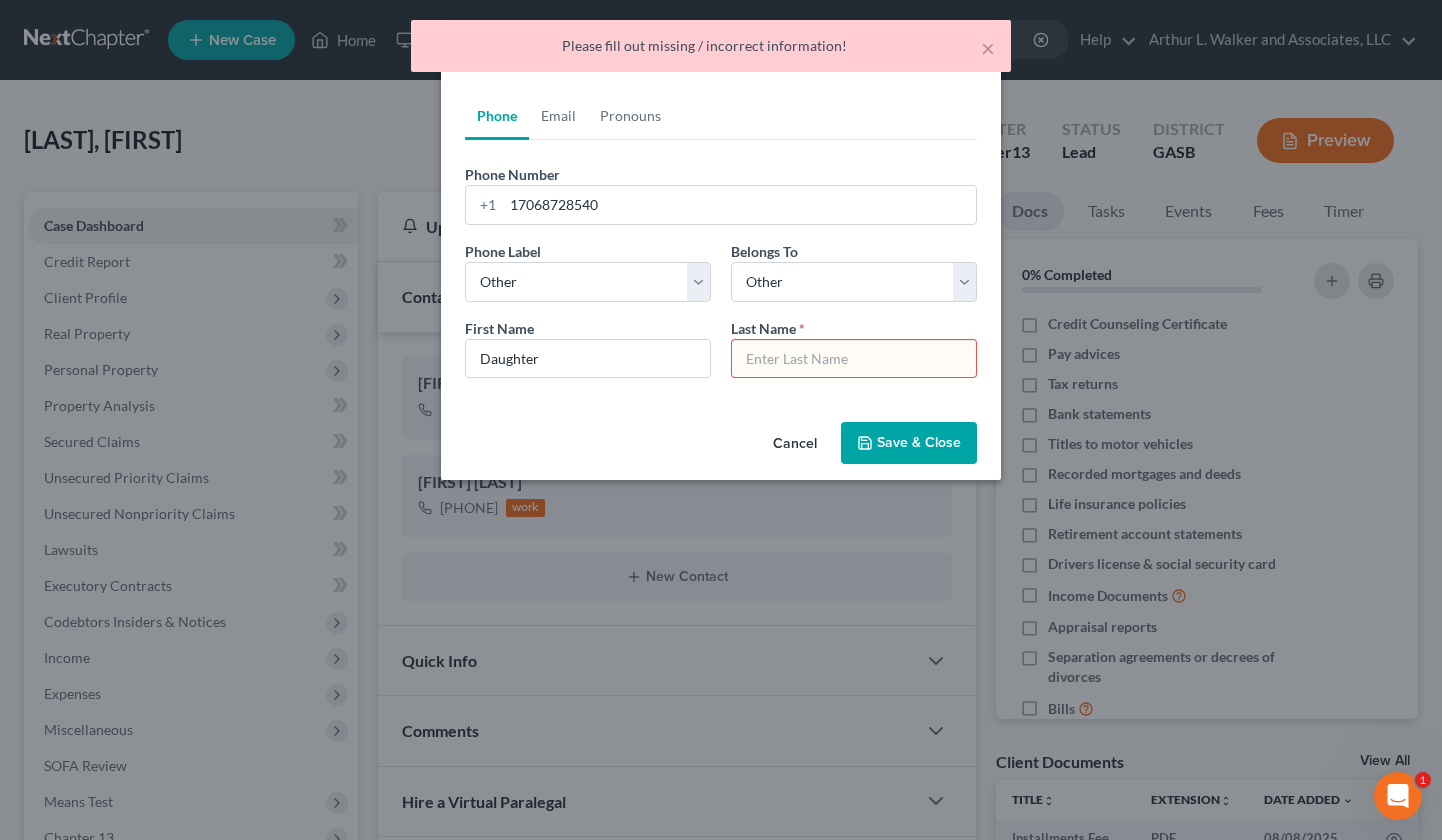 click at bounding box center [854, 359] 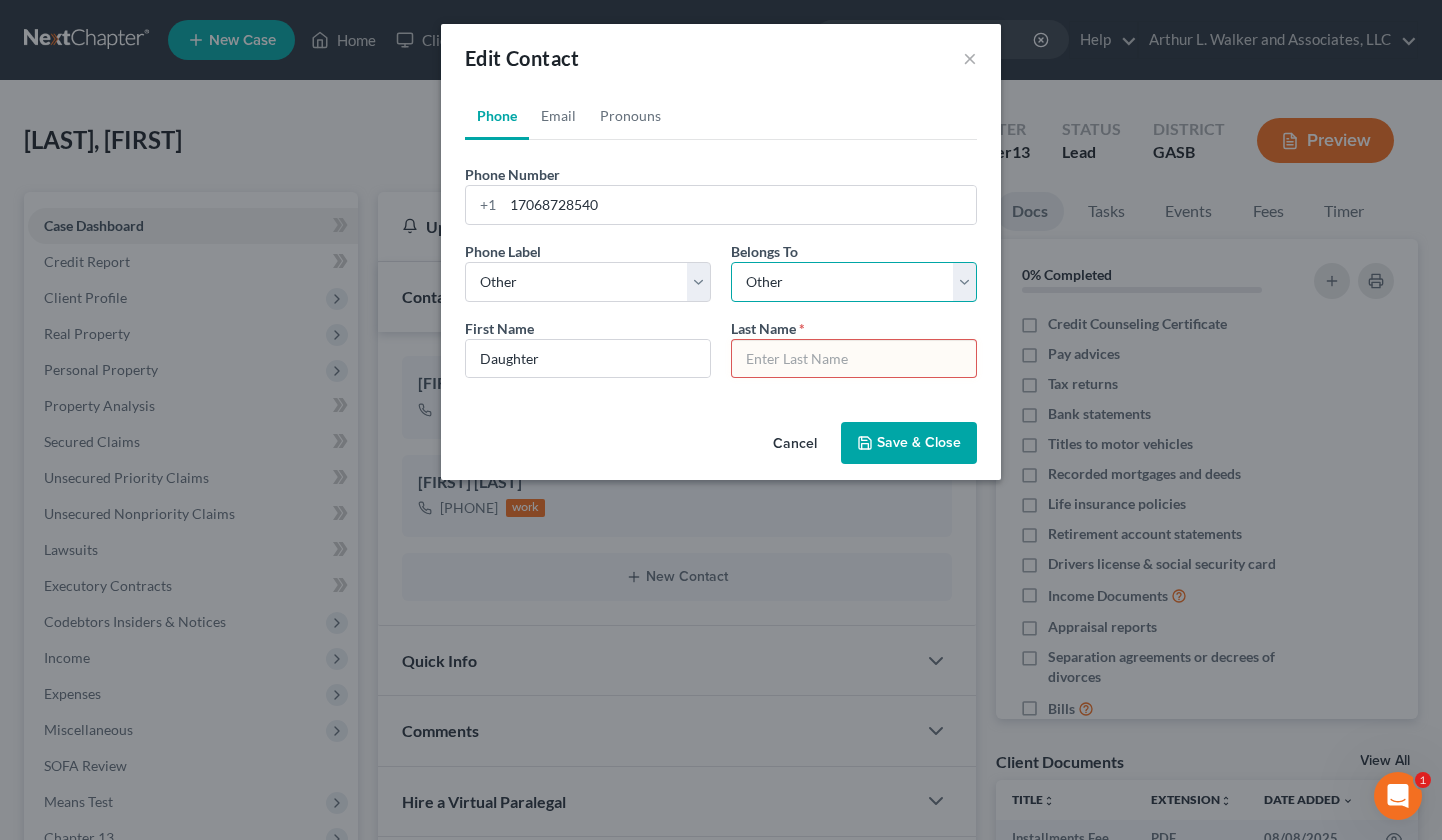 click on "Select Client Other" at bounding box center (854, 282) 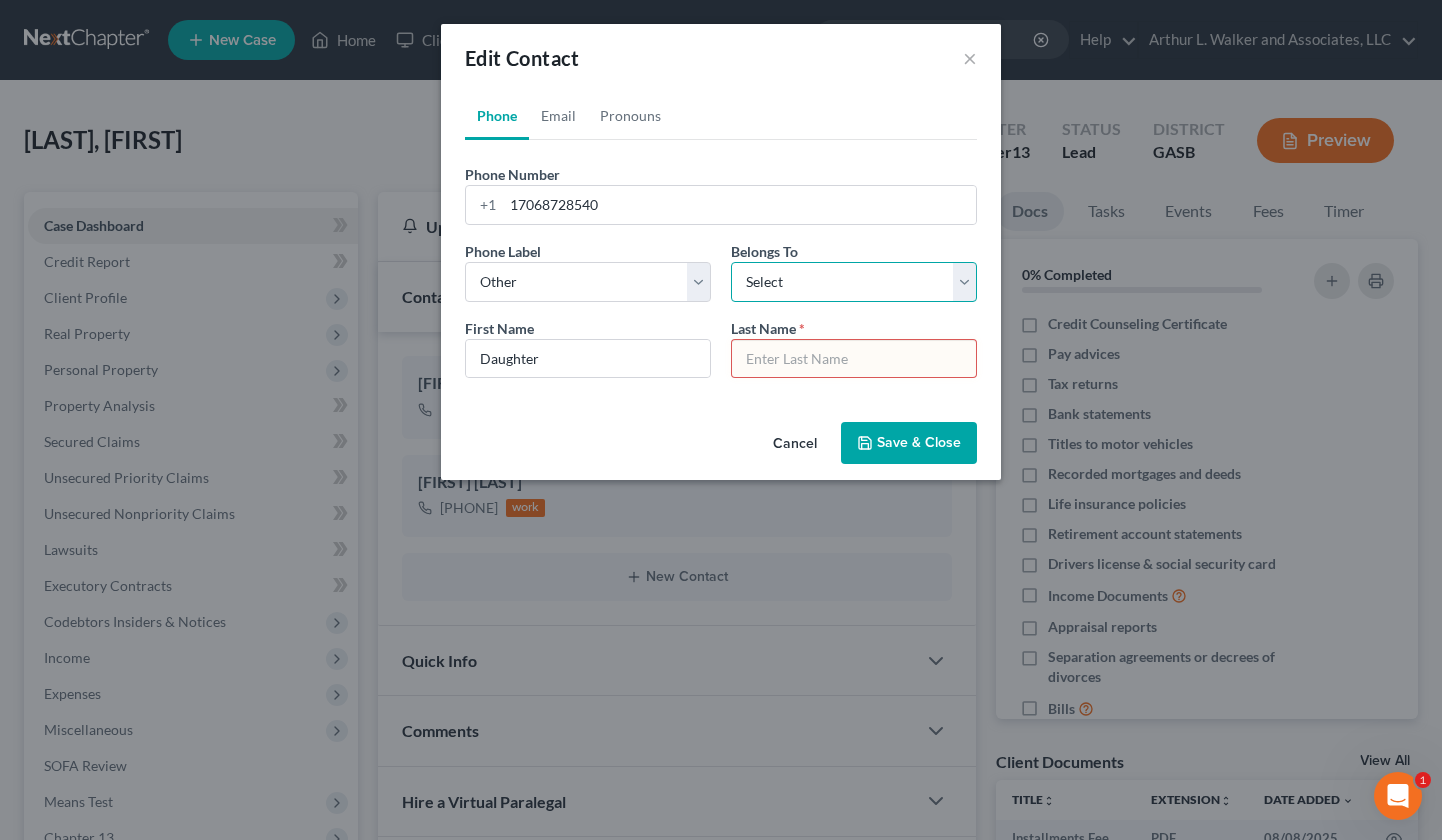 click on "Select Client Other" at bounding box center [854, 282] 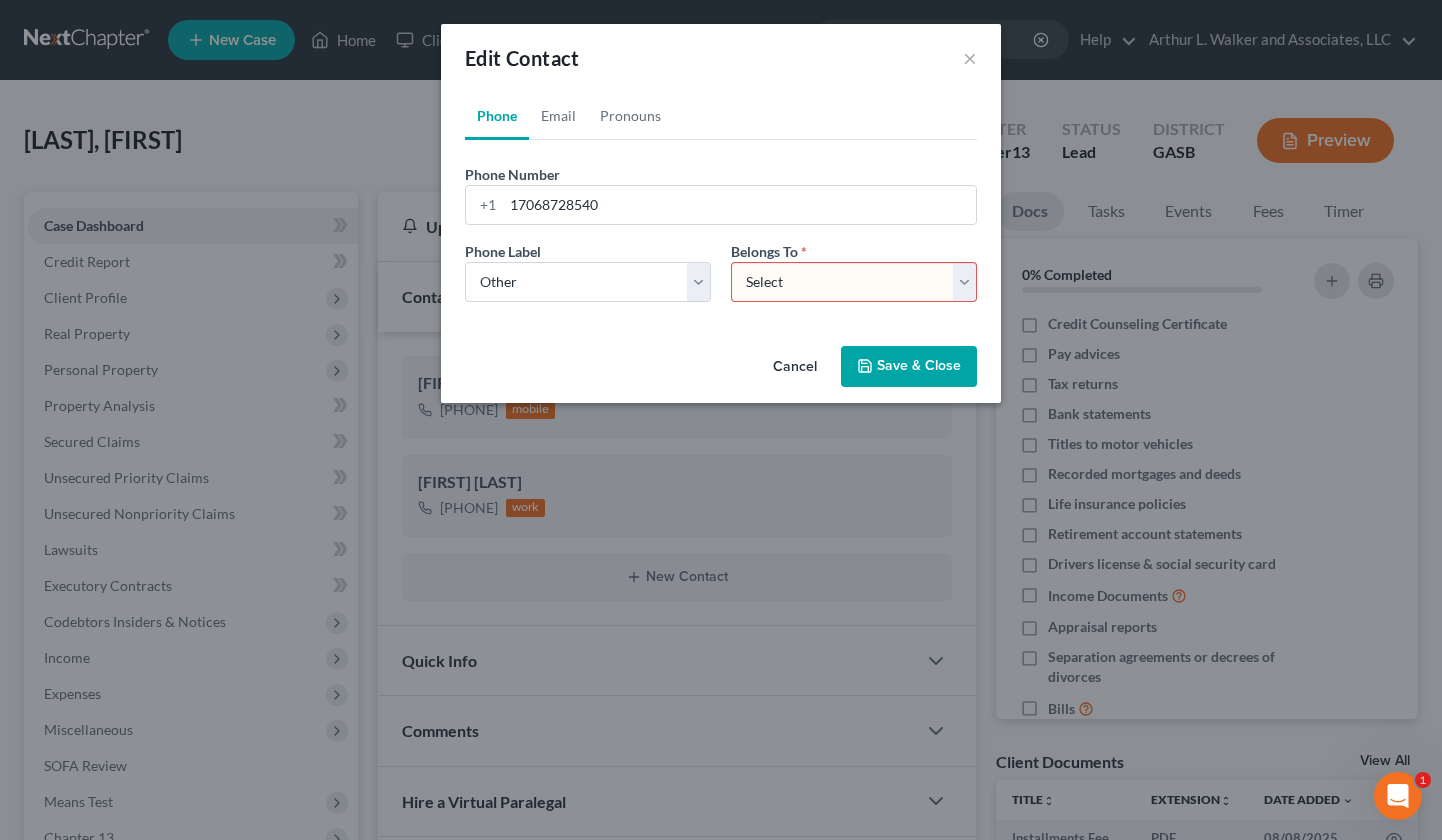 click on "Select Client Other" at bounding box center (854, 282) 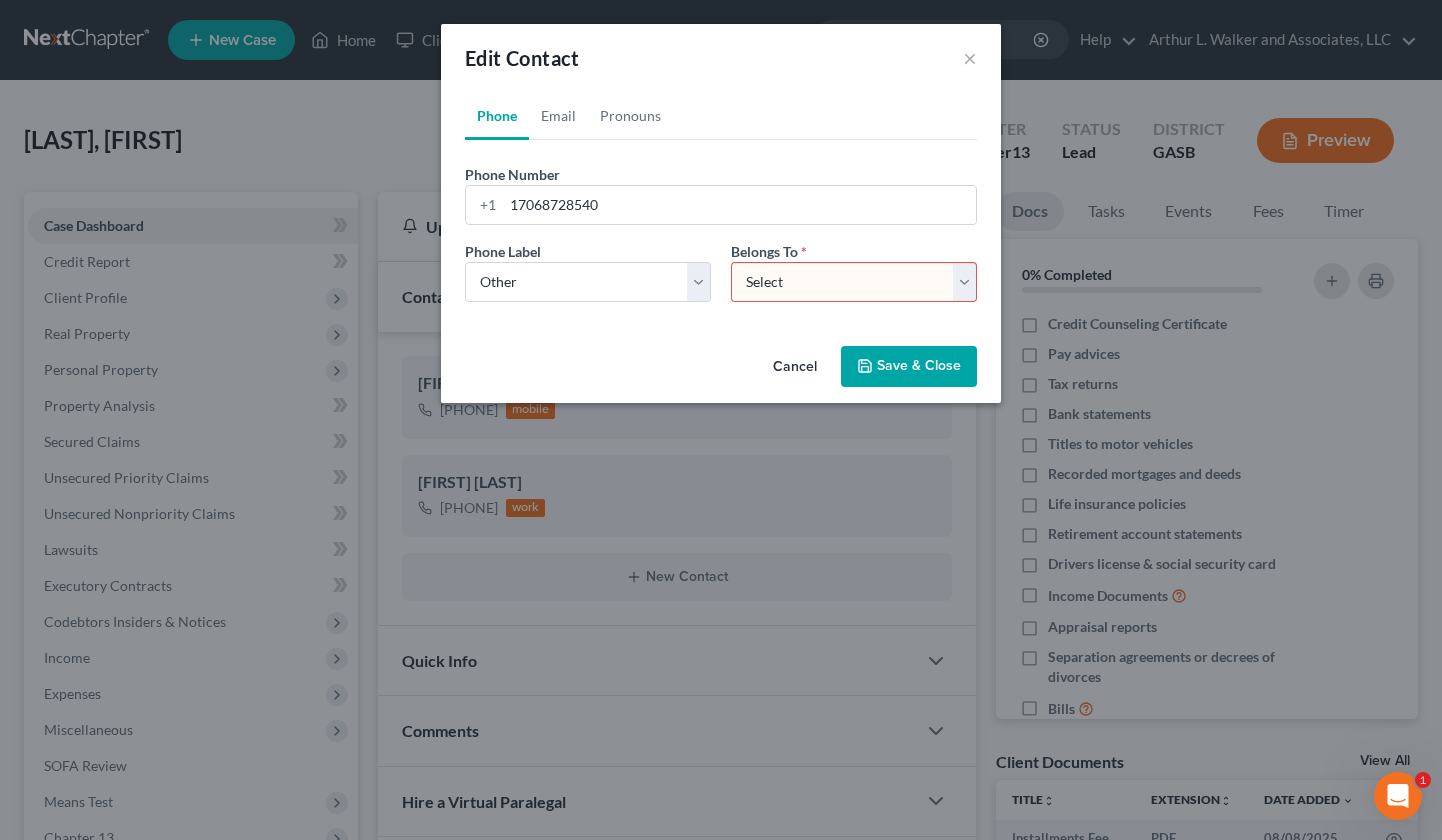 click on "Select Client Other" at bounding box center [854, 282] 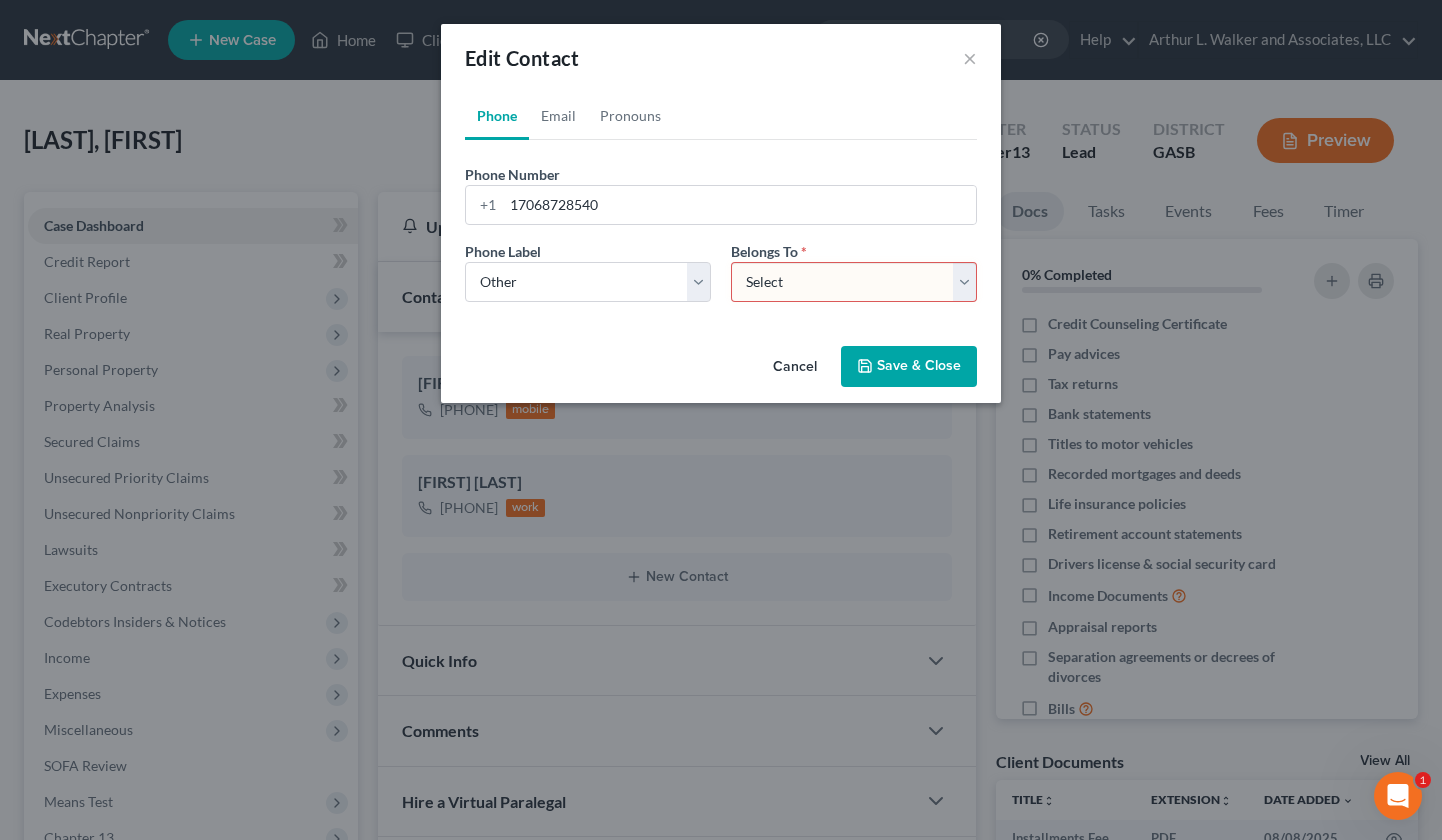 click on "Select Client Other" at bounding box center [854, 282] 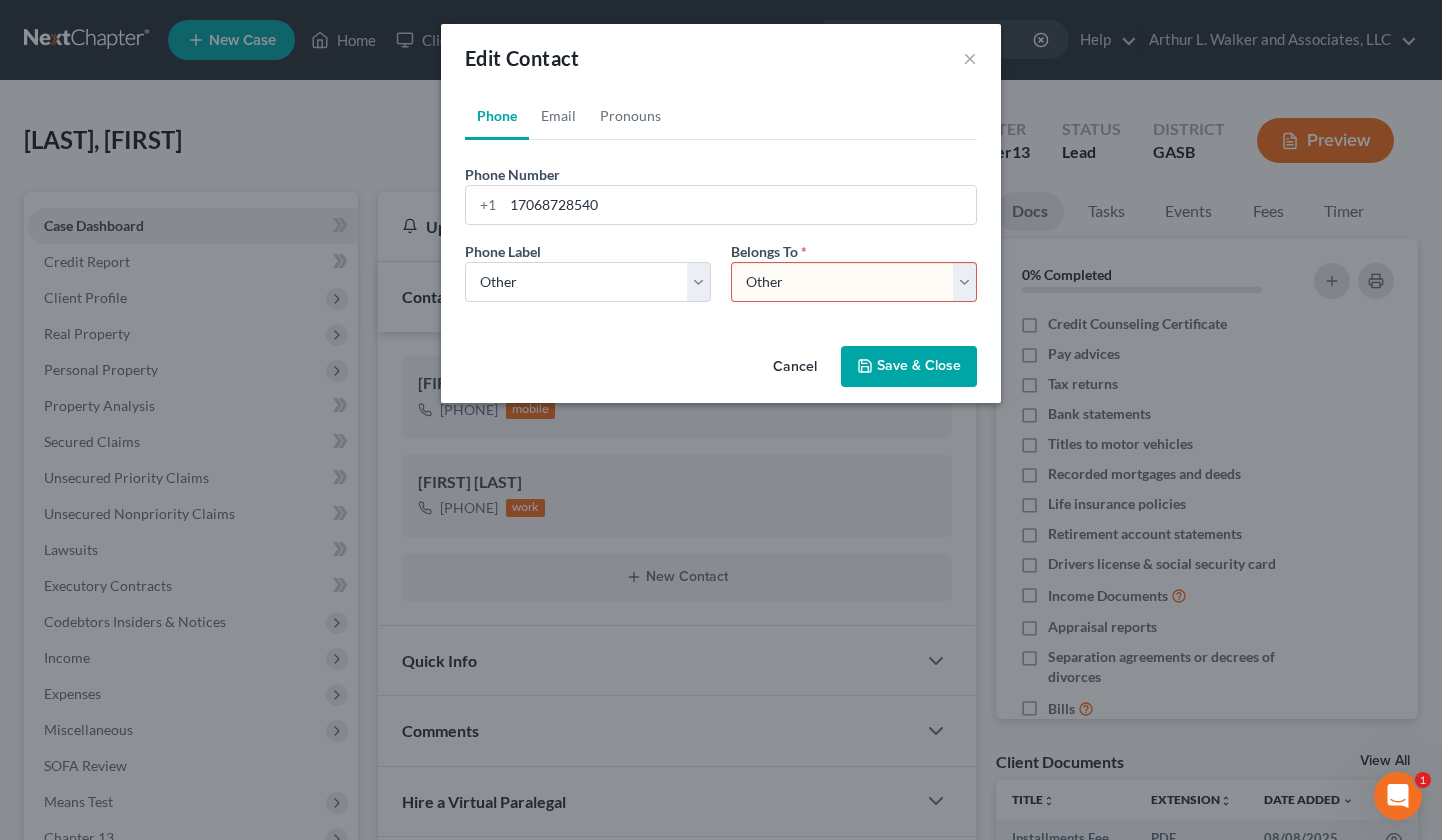 click on "Select Client Other" at bounding box center [854, 282] 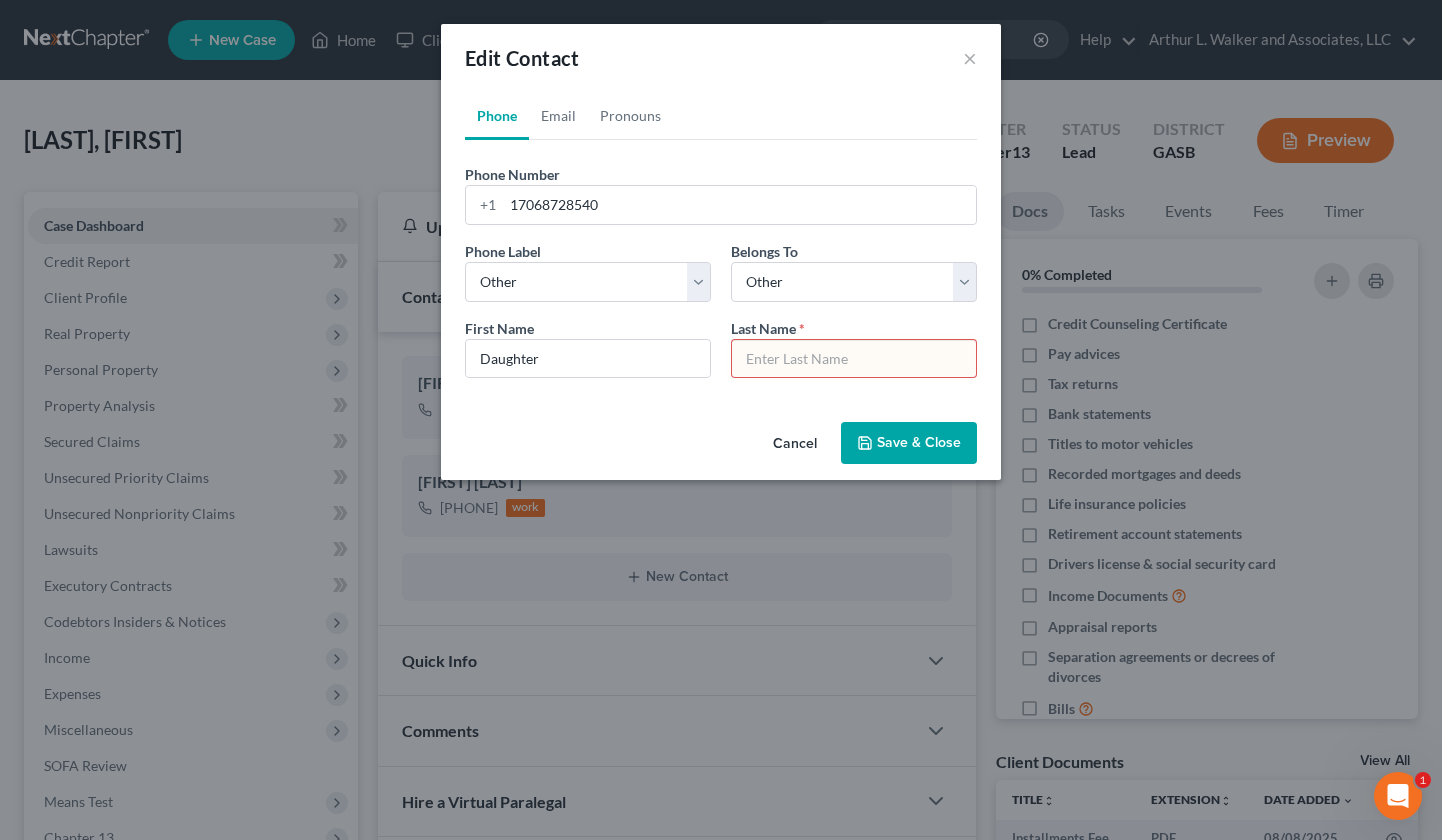 click at bounding box center (854, 359) 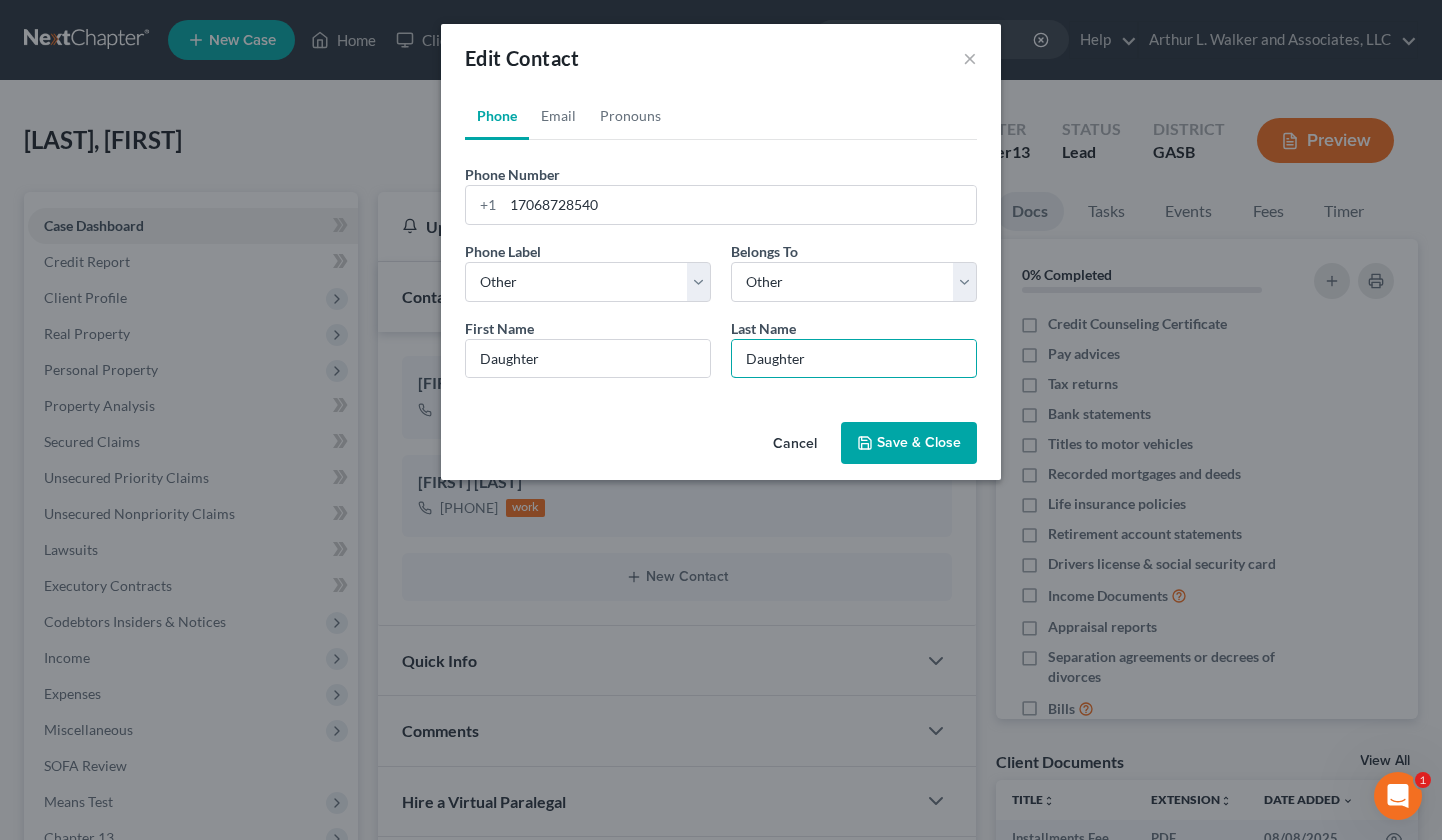 type on "Daughter" 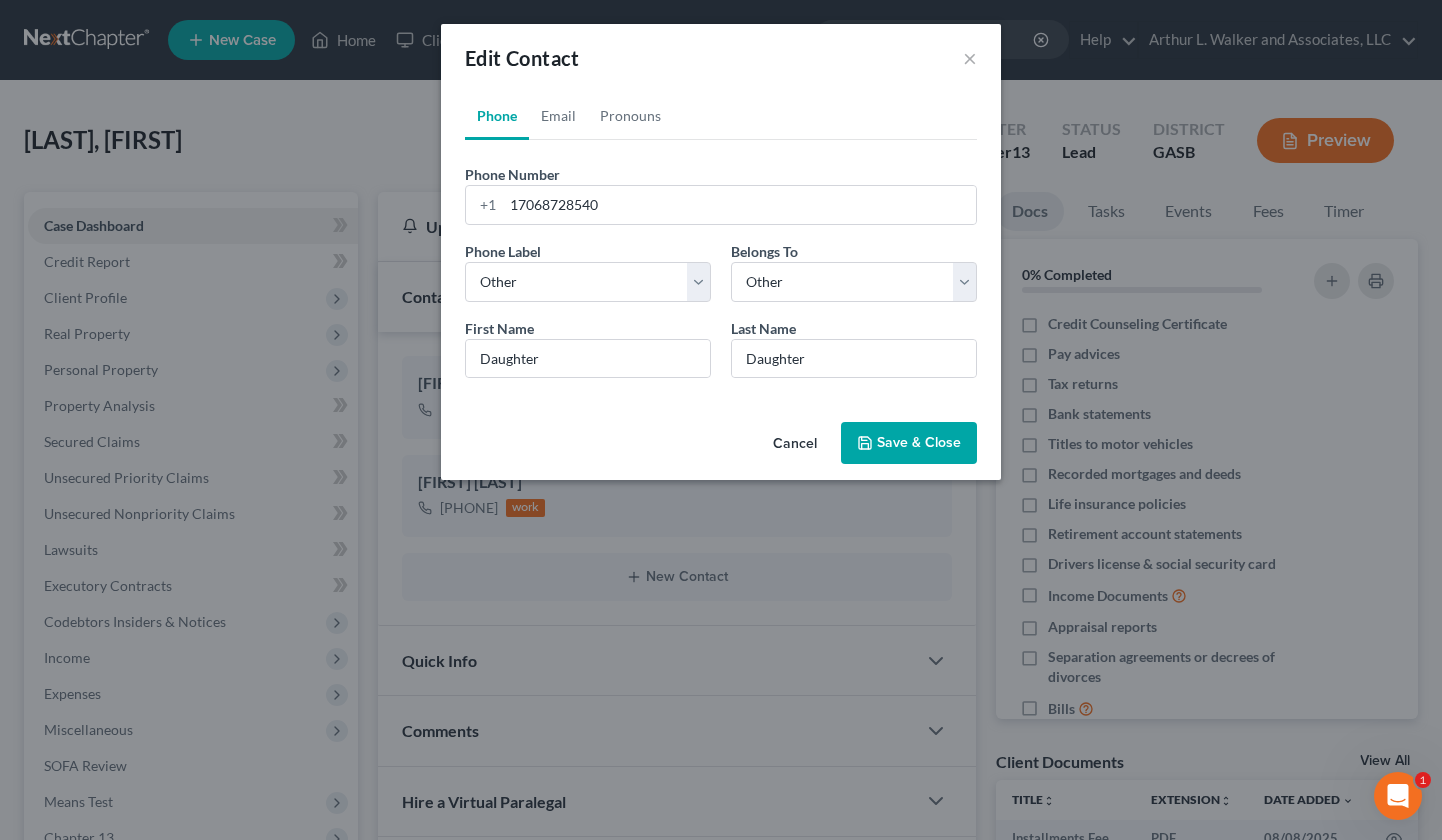 click on "Save & Close" at bounding box center (909, 443) 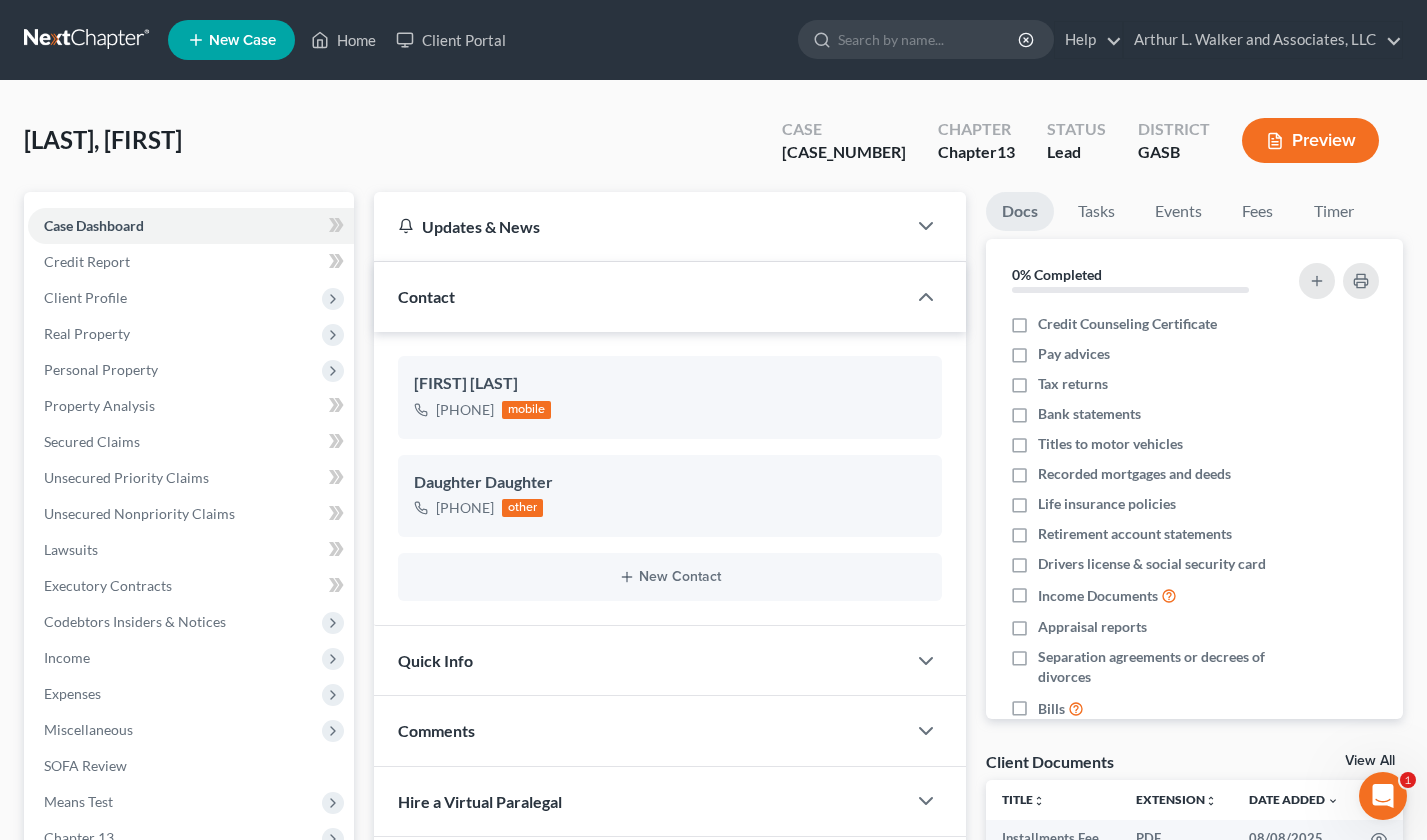 scroll, scrollTop: 38, scrollLeft: 0, axis: vertical 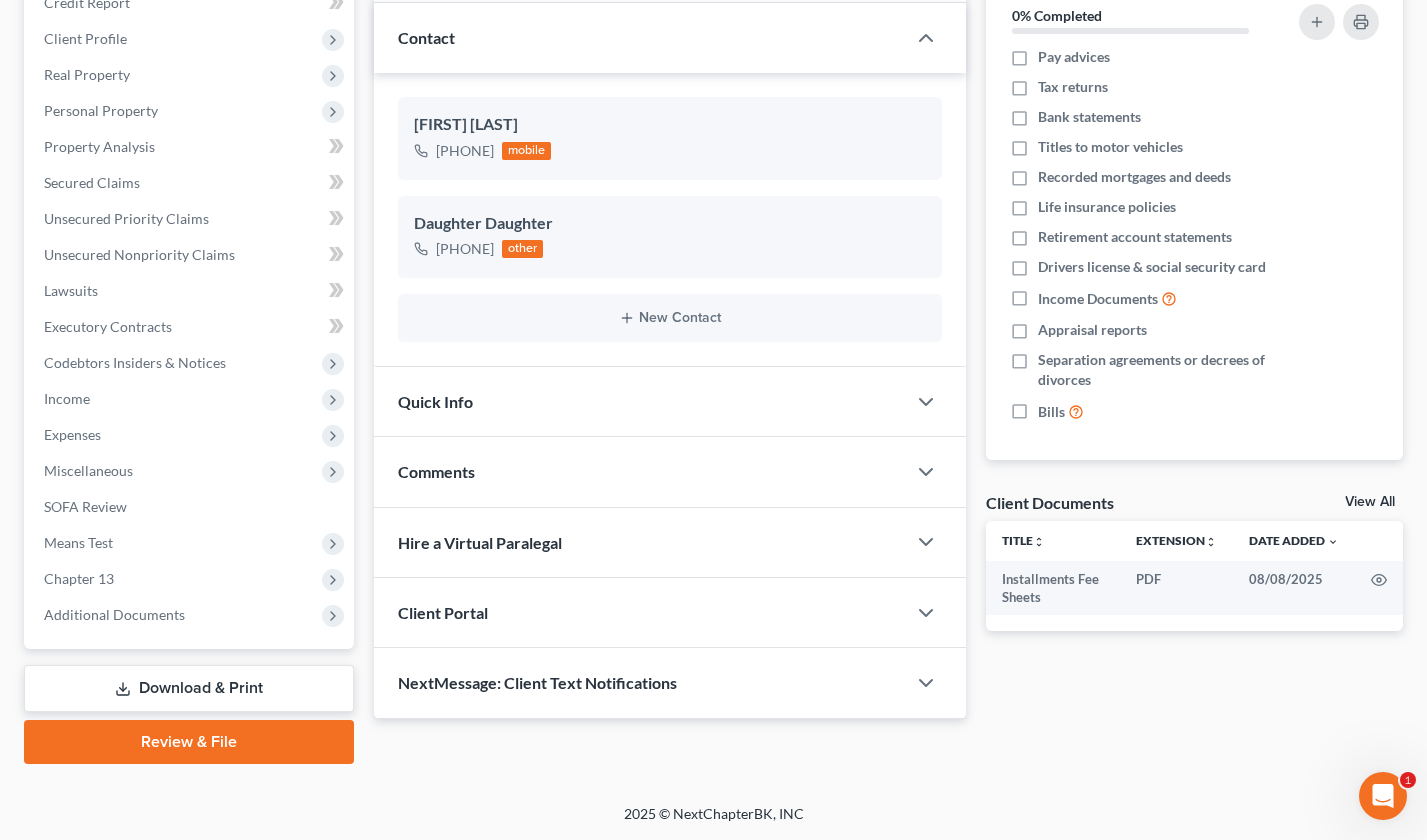 click on "Comments" at bounding box center (640, 471) 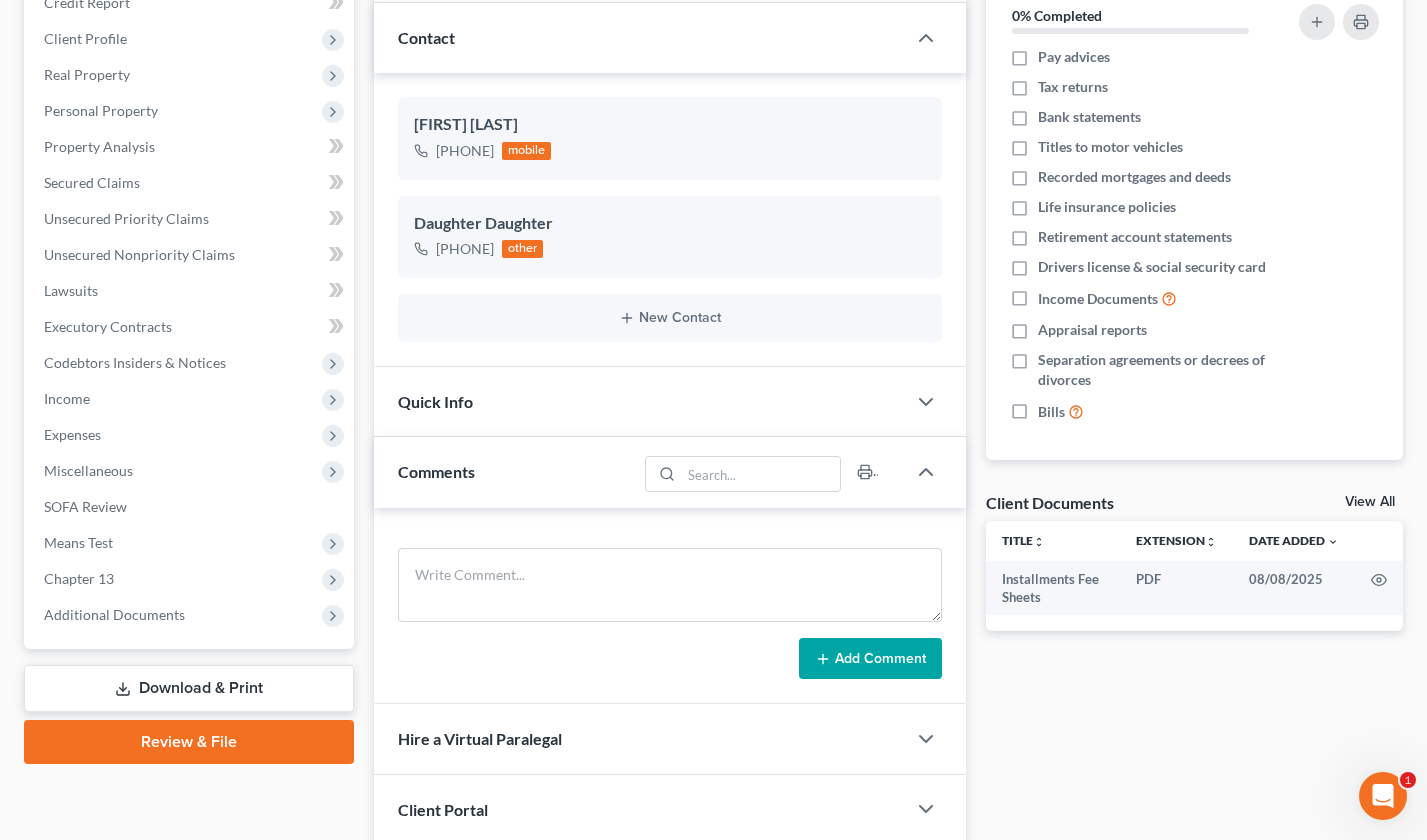 click on "Comments" at bounding box center [436, 471] 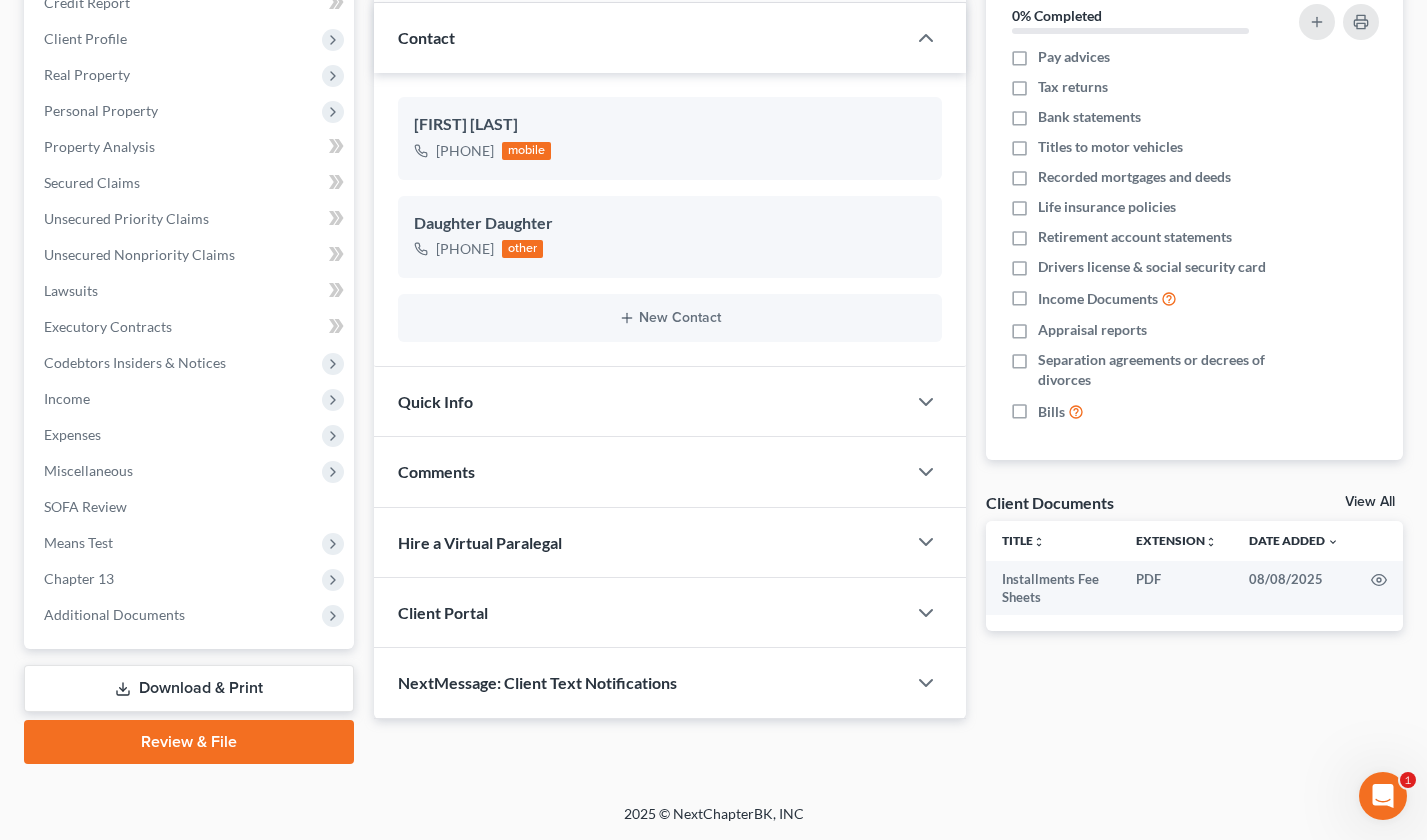 click on "Comments" at bounding box center (436, 471) 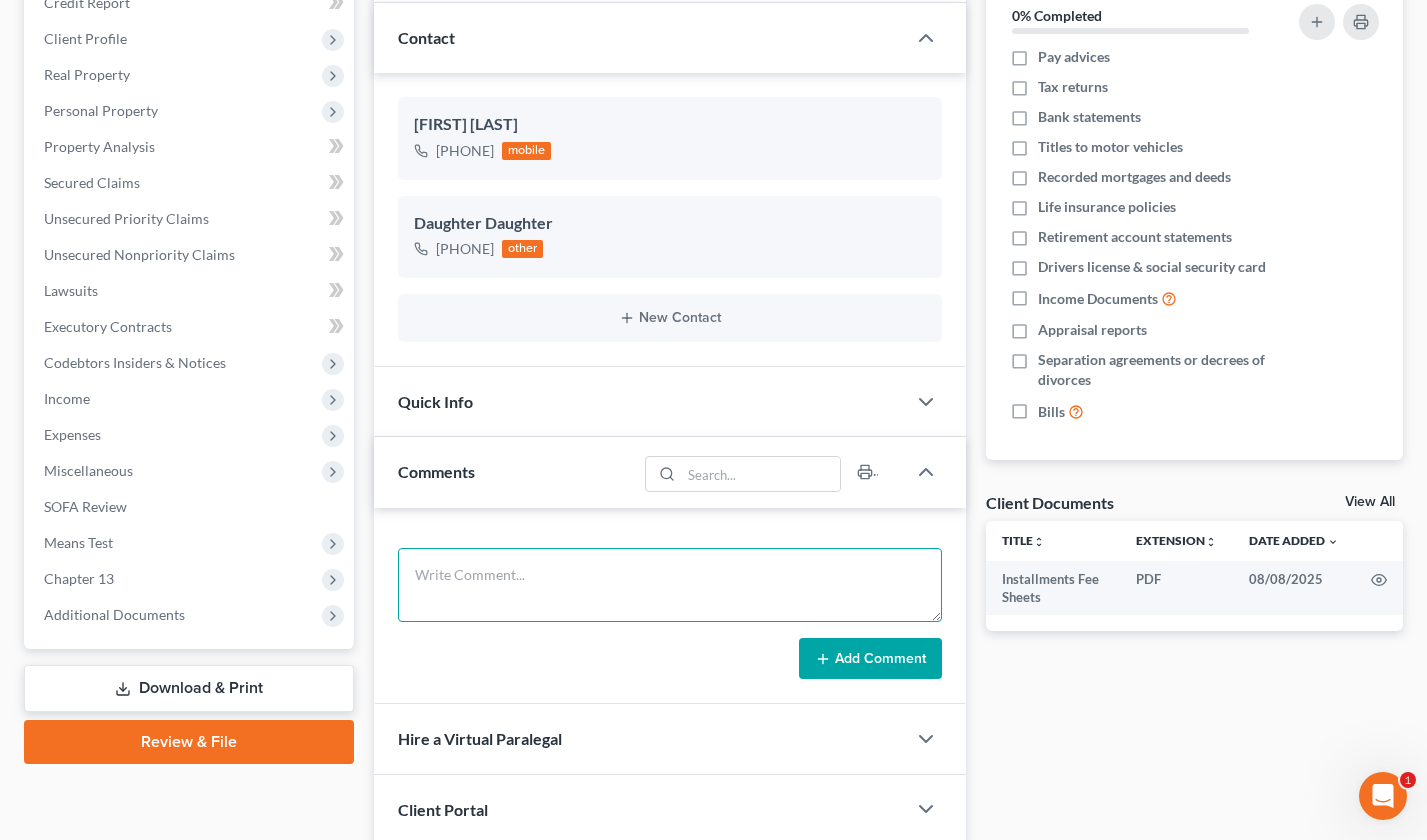 click at bounding box center (670, 585) 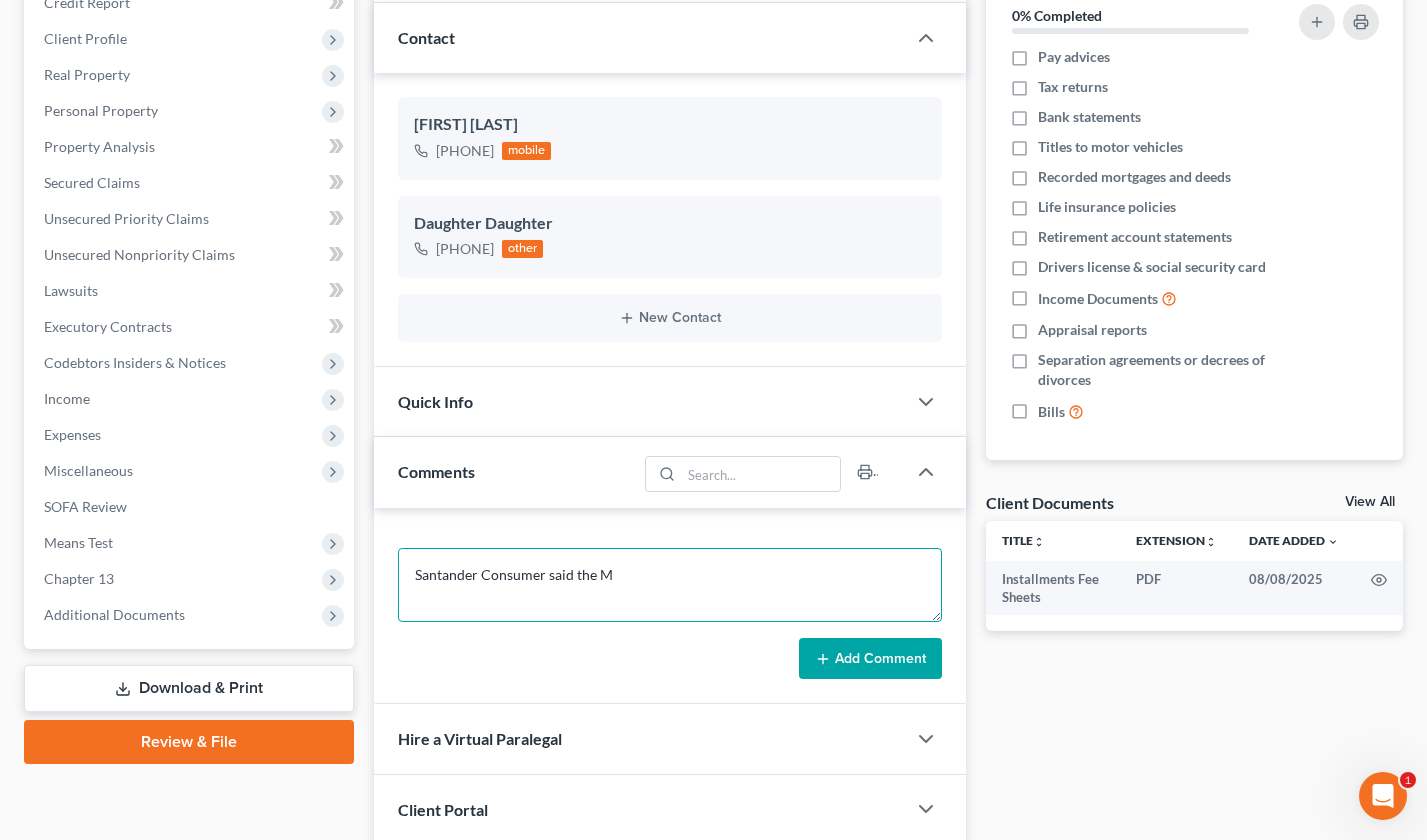 click on "Santander Consumer said the M" at bounding box center (670, 585) 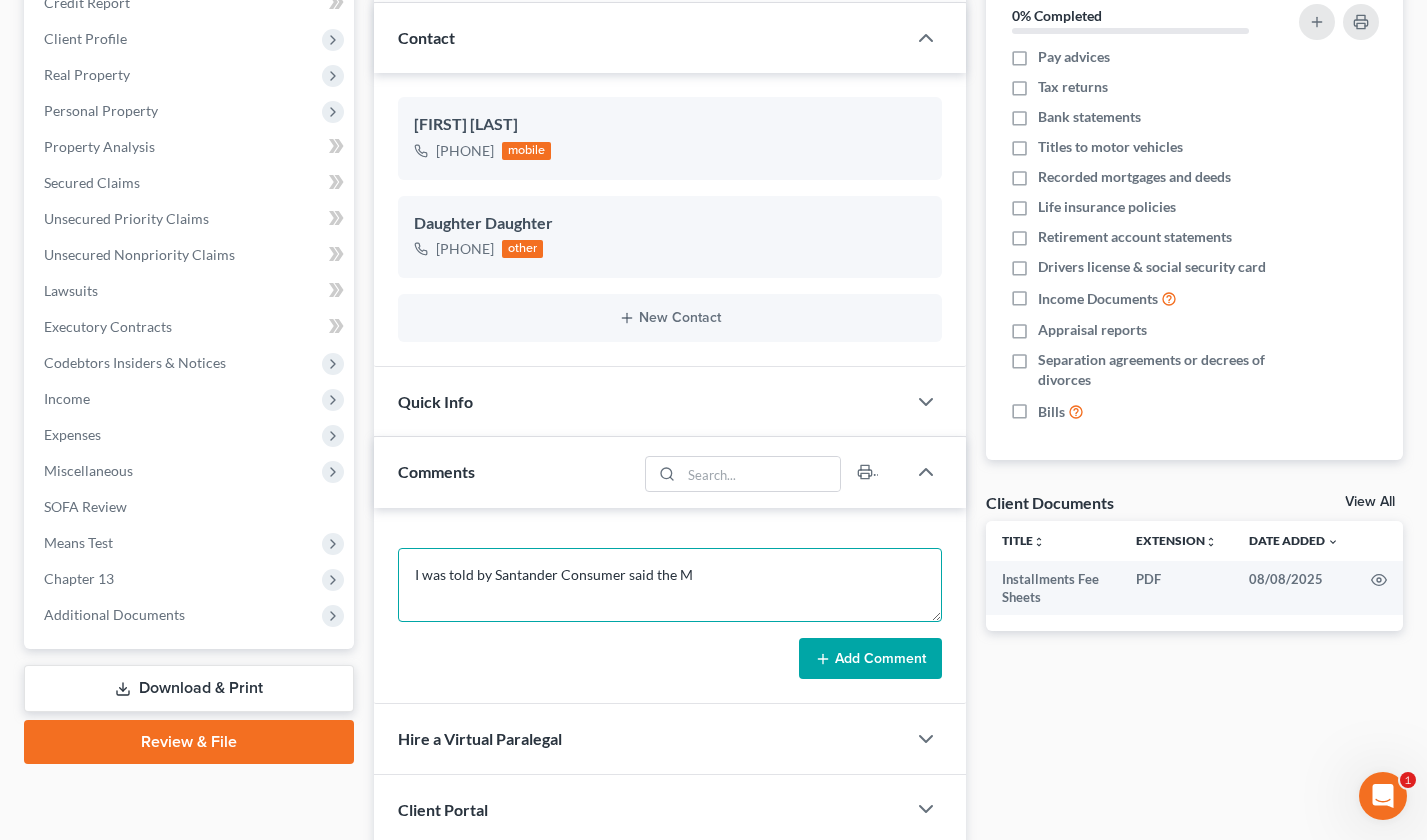 click on "I was told by Santander Consumer said the M" at bounding box center [670, 585] 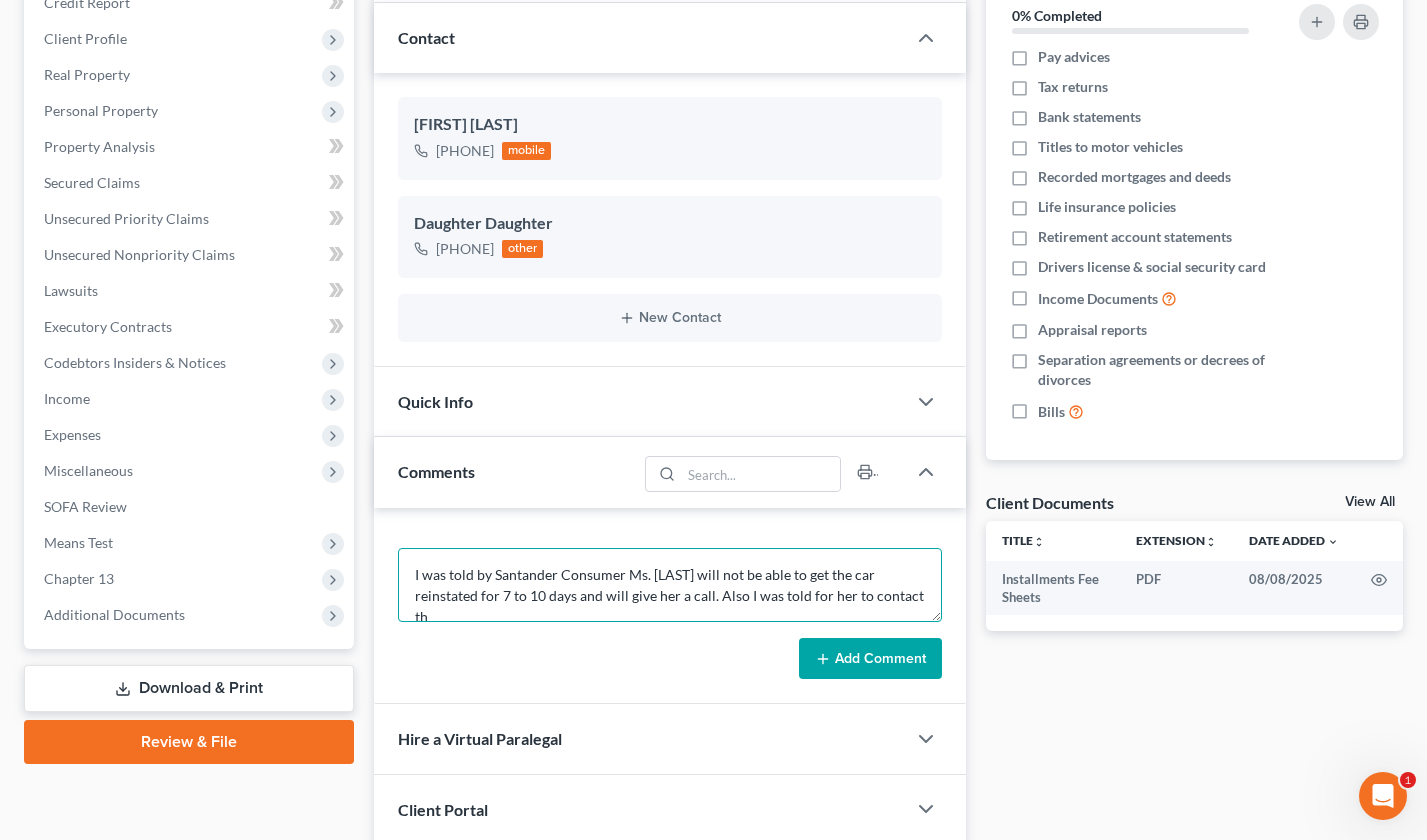 scroll, scrollTop: 4, scrollLeft: 0, axis: vertical 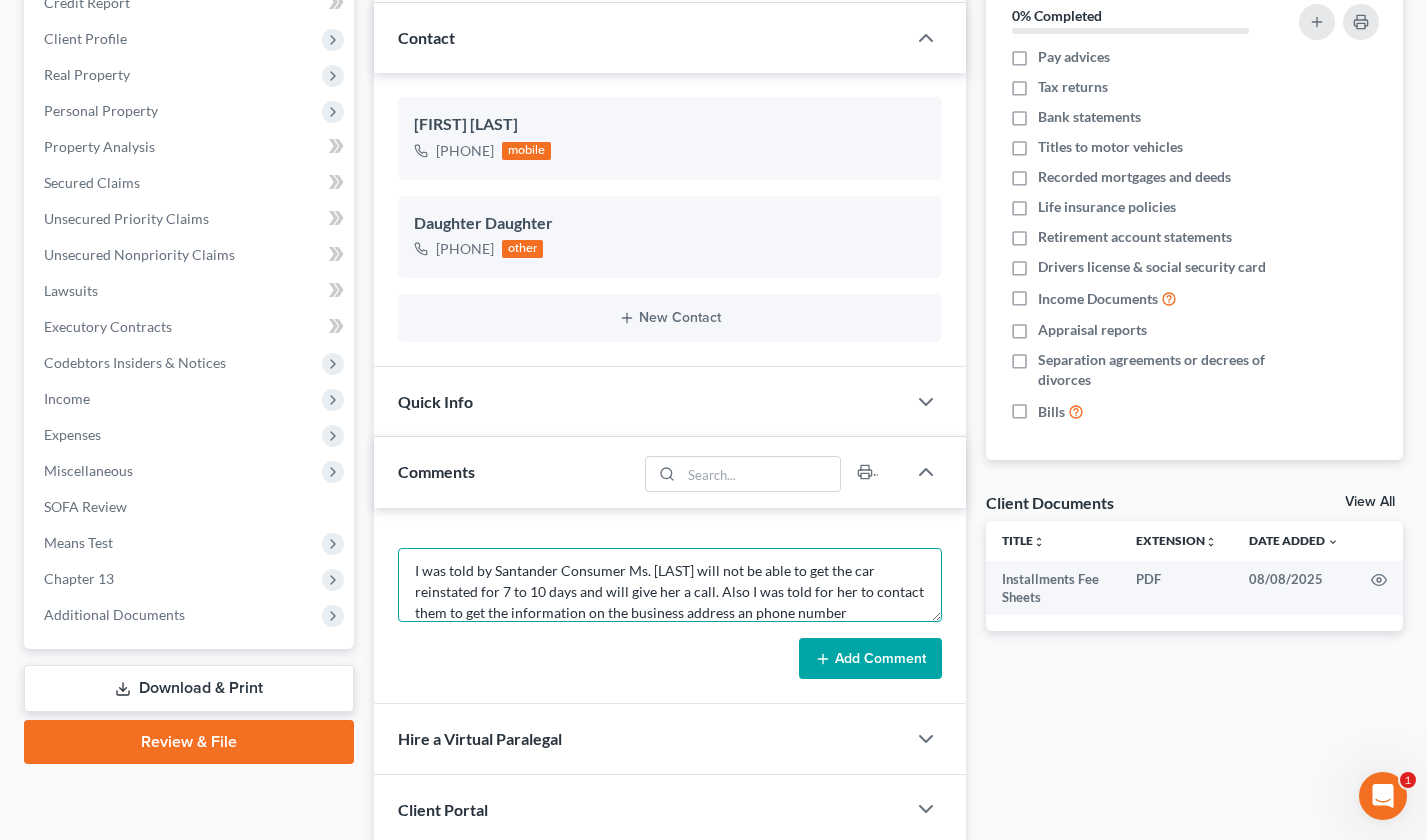 click on "I was told by Santander Consumer Ms. [LAST] will not be able to get the car reinstated for 7 to 10 days and will give her a call. Also I was told for her to contact them to get the information on the business address an phone number" at bounding box center [670, 585] 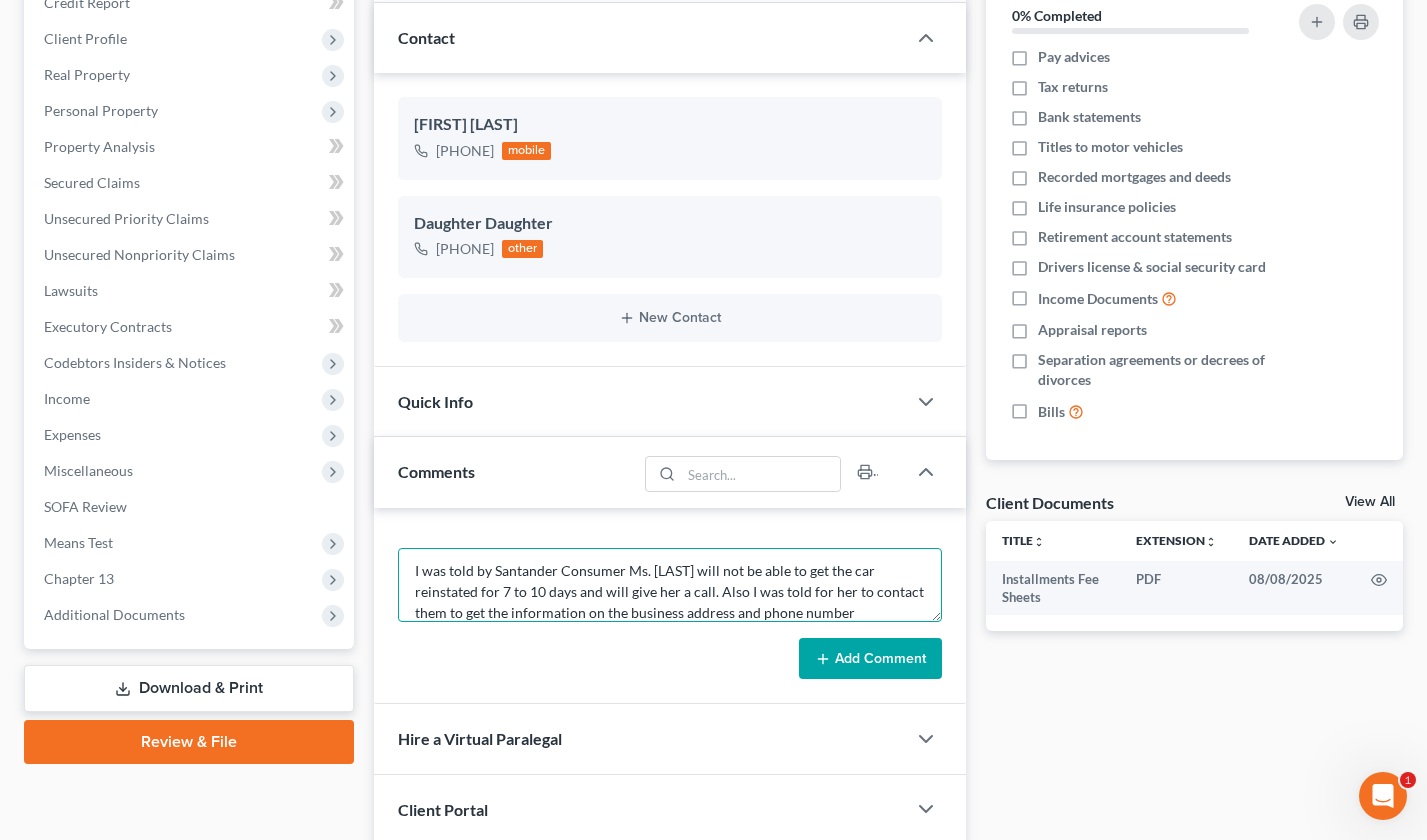 click on "I was told by Santander Consumer Ms. [LAST] will not be able to get the car reinstated for 7 to 10 days and will give her a call. Also I was told for her to contact them to get the information on the business address and phone number" at bounding box center (670, 585) 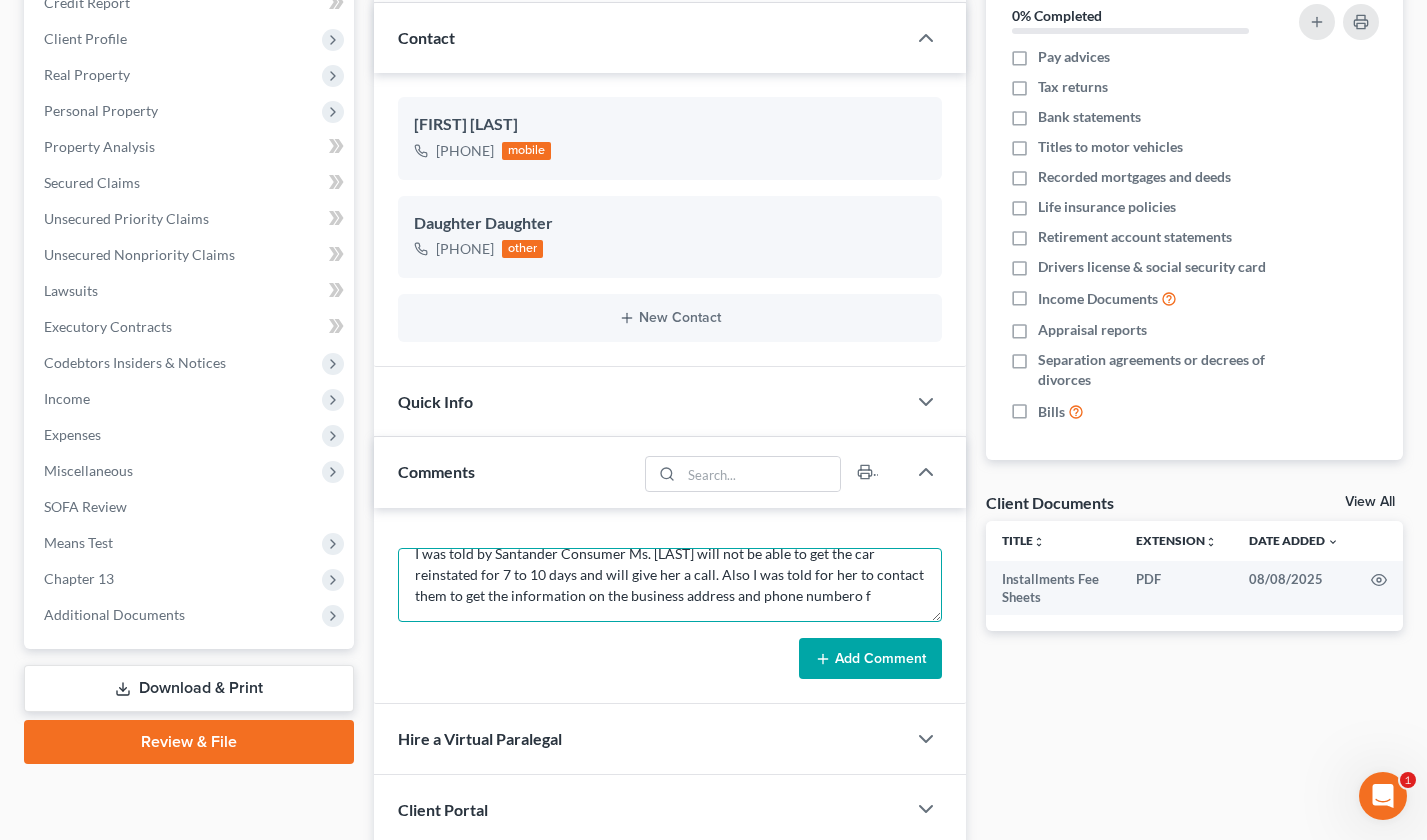 scroll, scrollTop: 25, scrollLeft: 0, axis: vertical 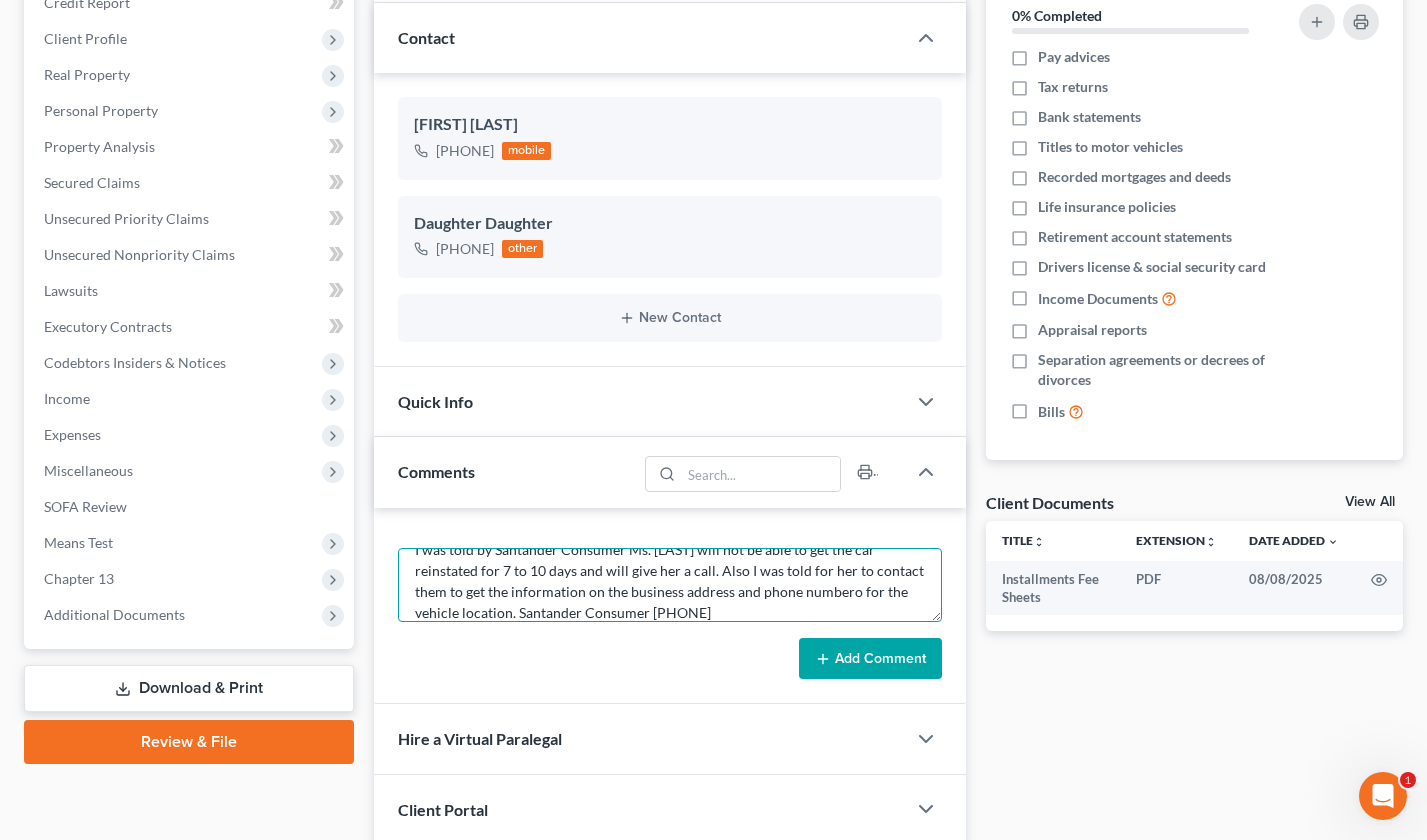 click on "I was told by Santander Consumer Ms. [LAST] will not be able to get the car reinstated for 7 to 10 days and will give her a call. Also I was told for her to contact them to get the information on the business address and phone numbero for the vehicle location. Santander Consumer [PHONE]" at bounding box center [670, 585] 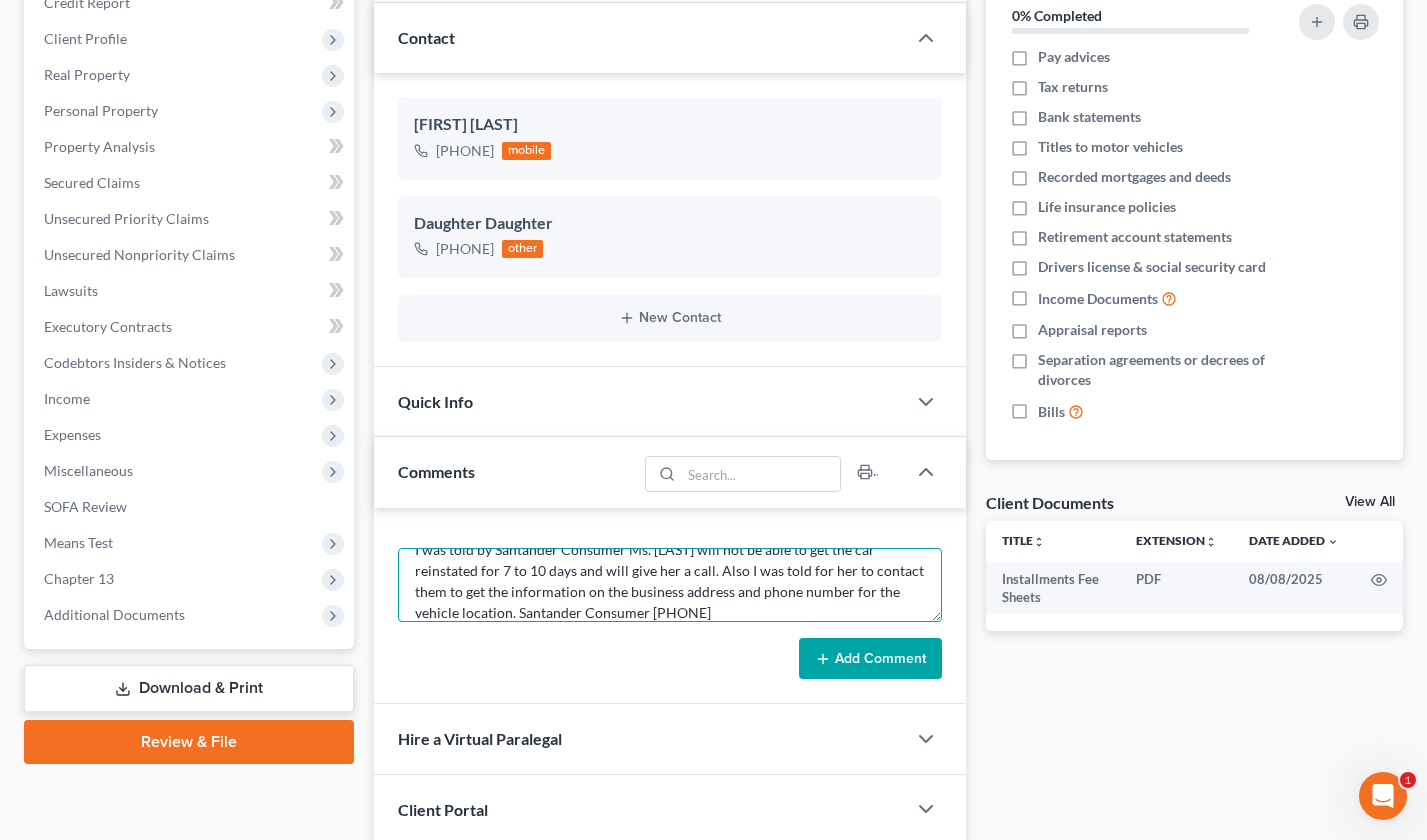 scroll, scrollTop: 0, scrollLeft: 0, axis: both 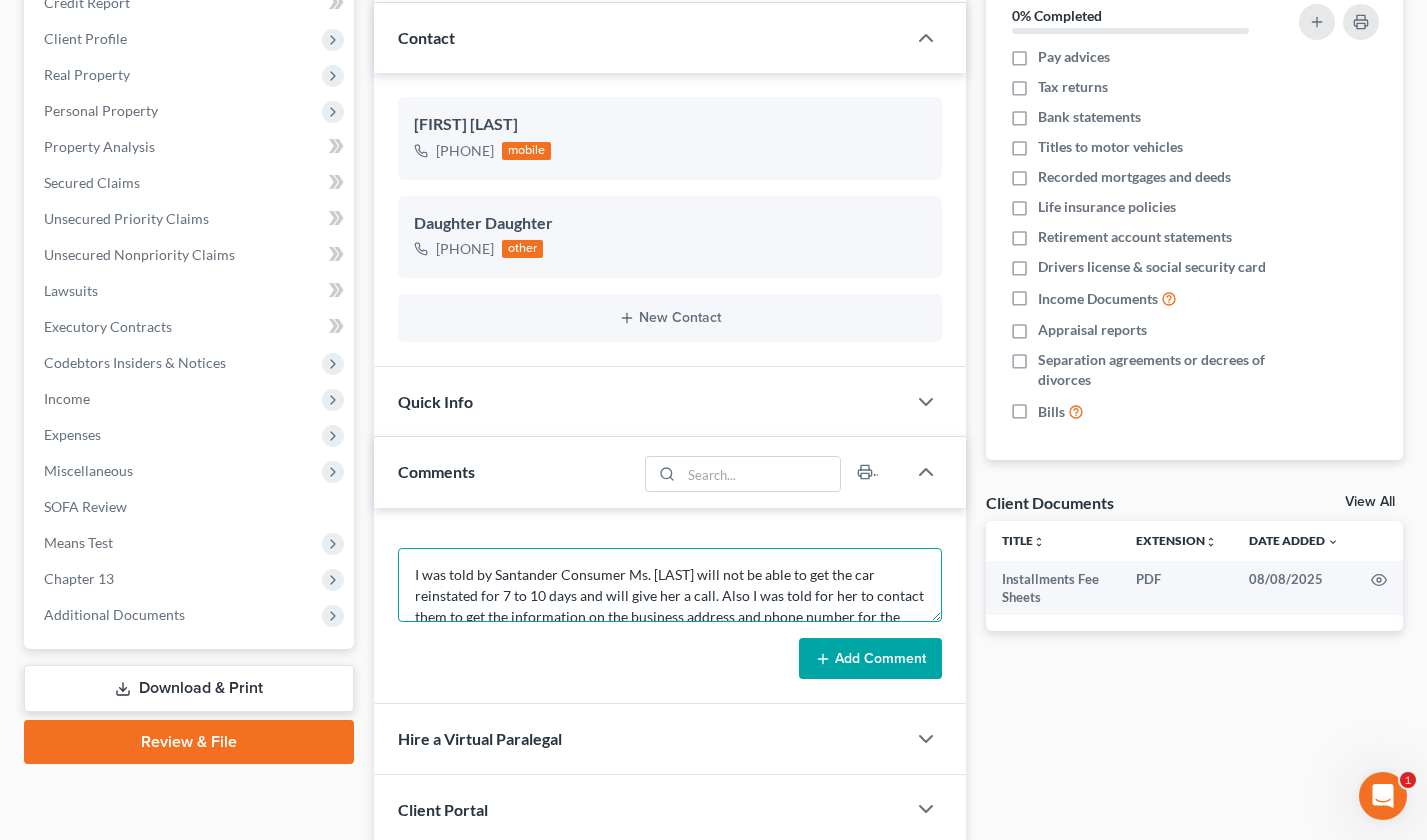click on "I was told by Santander Consumer Ms. [LAST] will not be able to get the car reinstated for 7 to 10 days and will give her a call. Also I was told for her to contact them to get the information on the business address and phone number for the vehicle location. Santander Consumer [PHONE]" at bounding box center [670, 585] 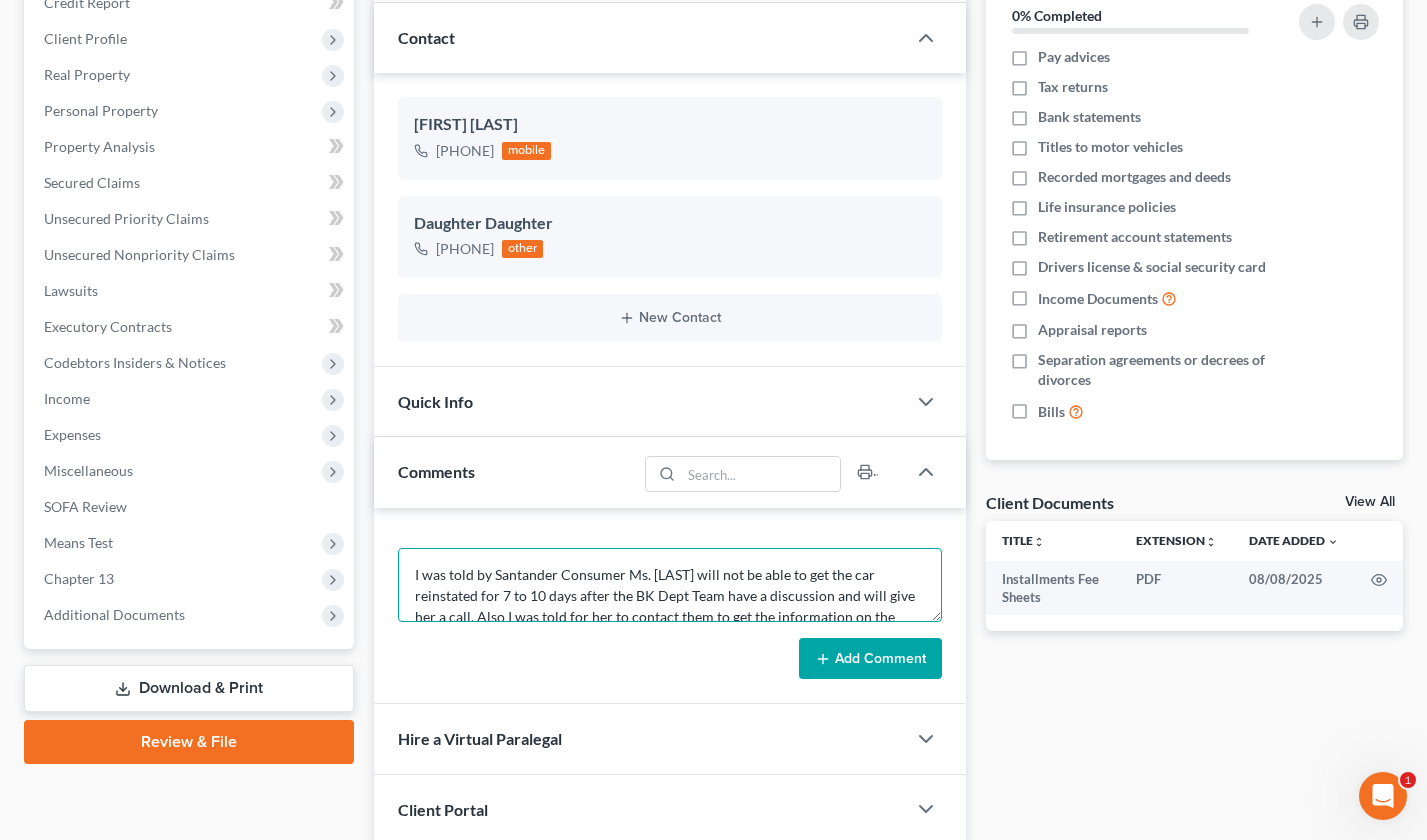 type on "I was told by Santander Consumer Ms. [LAST] will not be able to get the car reinstated for 7 to 10 days after the BK Dept Team have a discussion and will give her a call. Also I was told for her to contact them to get the information on the business address and phone number for the vehicle location. Santander Consumer [PHONE]" 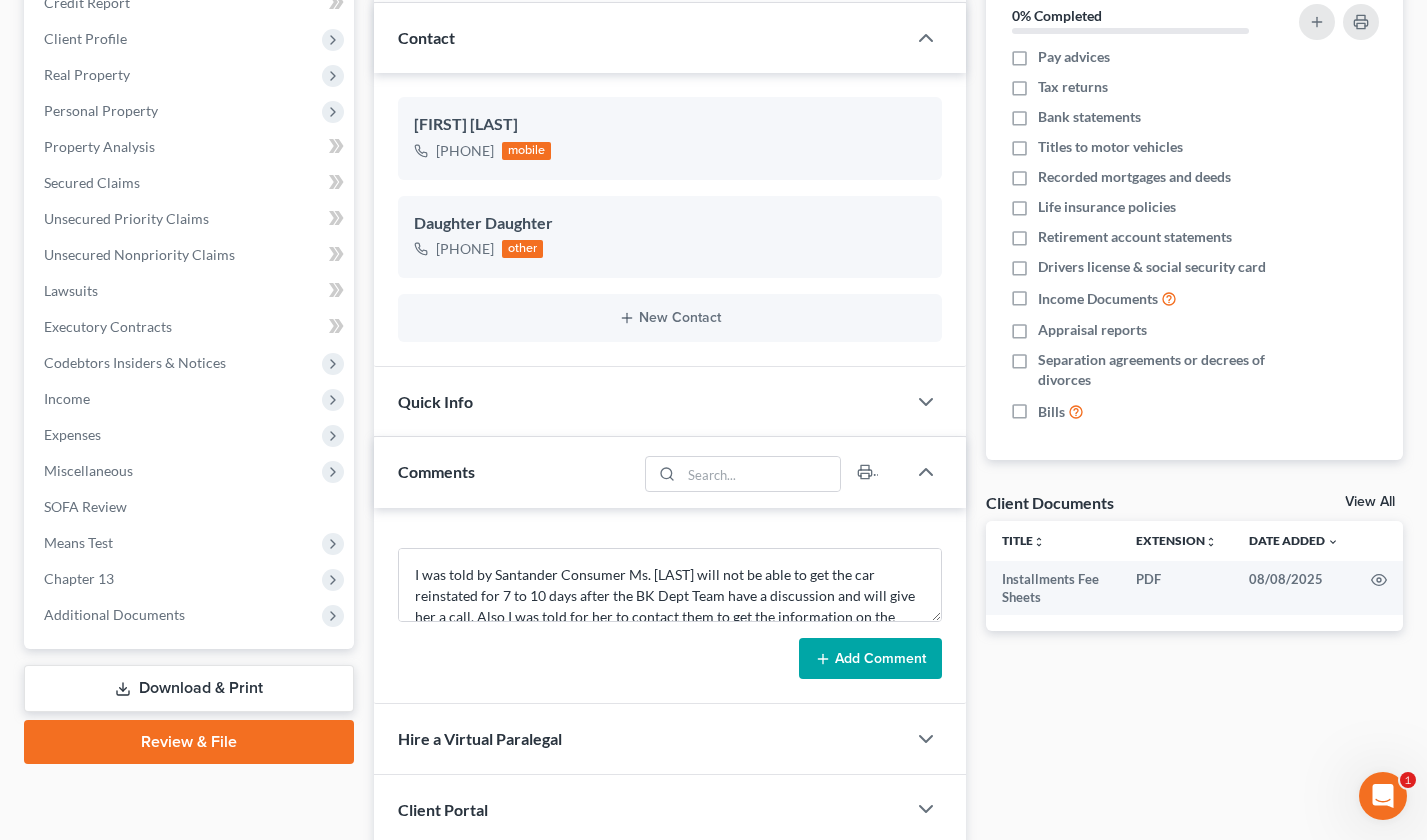 click on "Add Comment" at bounding box center [870, 659] 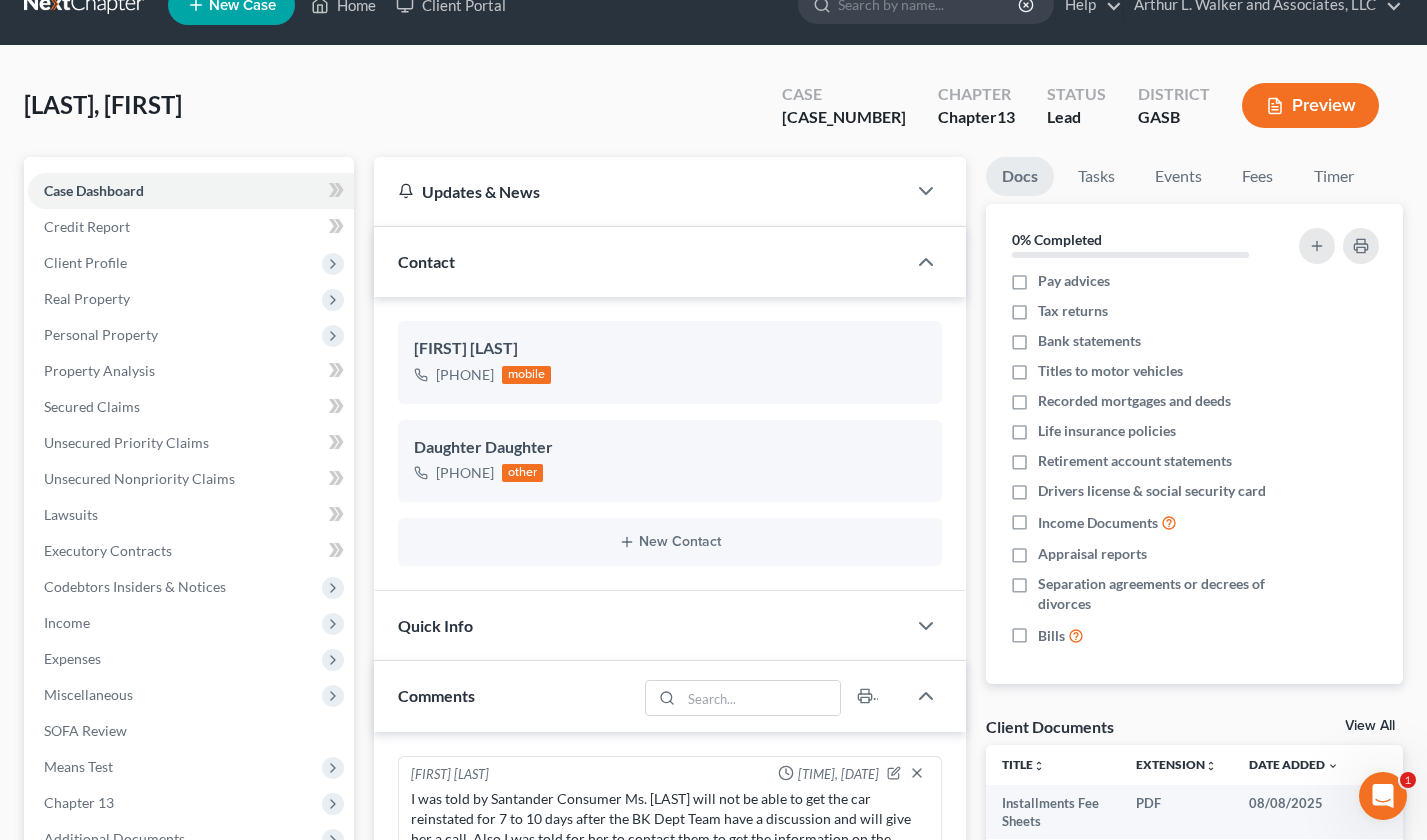 scroll, scrollTop: 0, scrollLeft: 0, axis: both 